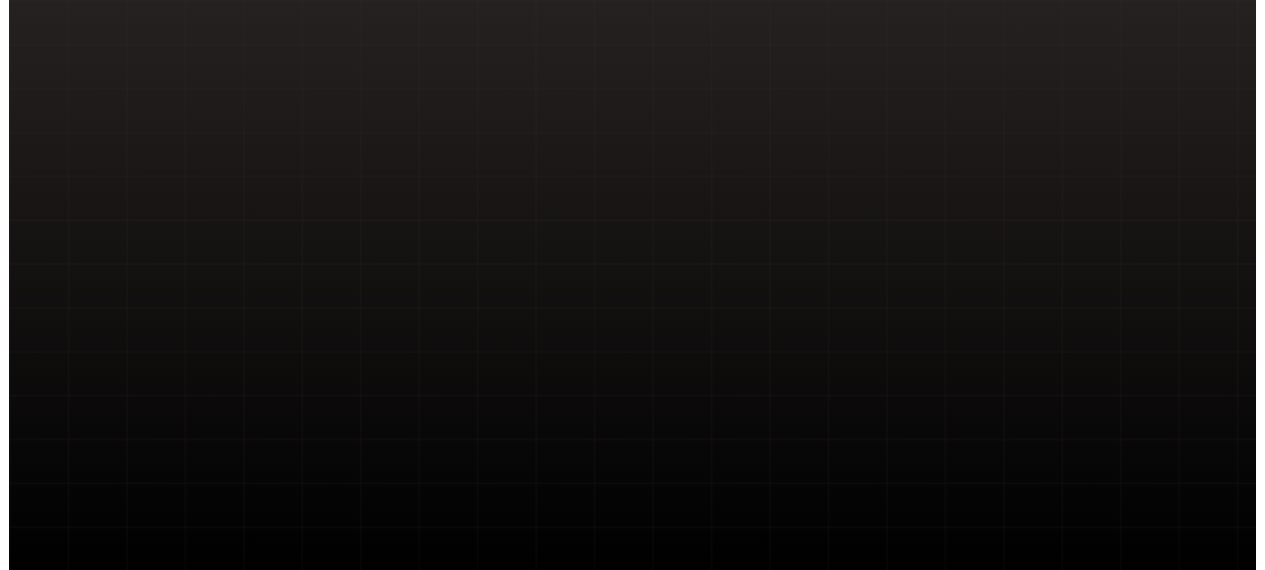 scroll, scrollTop: 0, scrollLeft: 0, axis: both 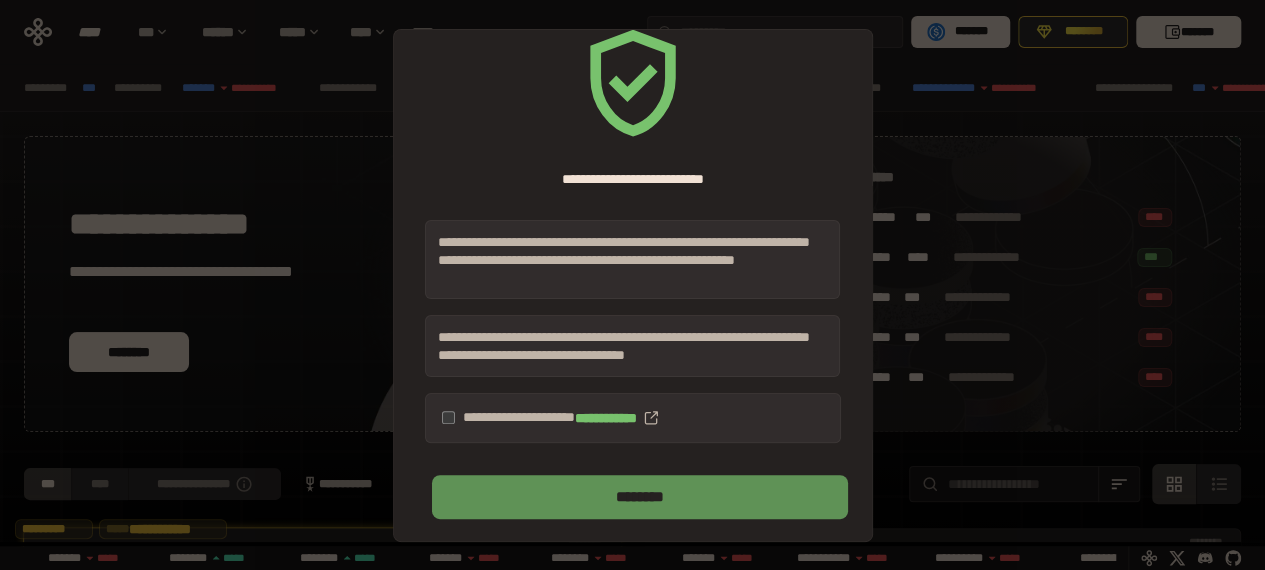 click on "********" at bounding box center [639, 497] 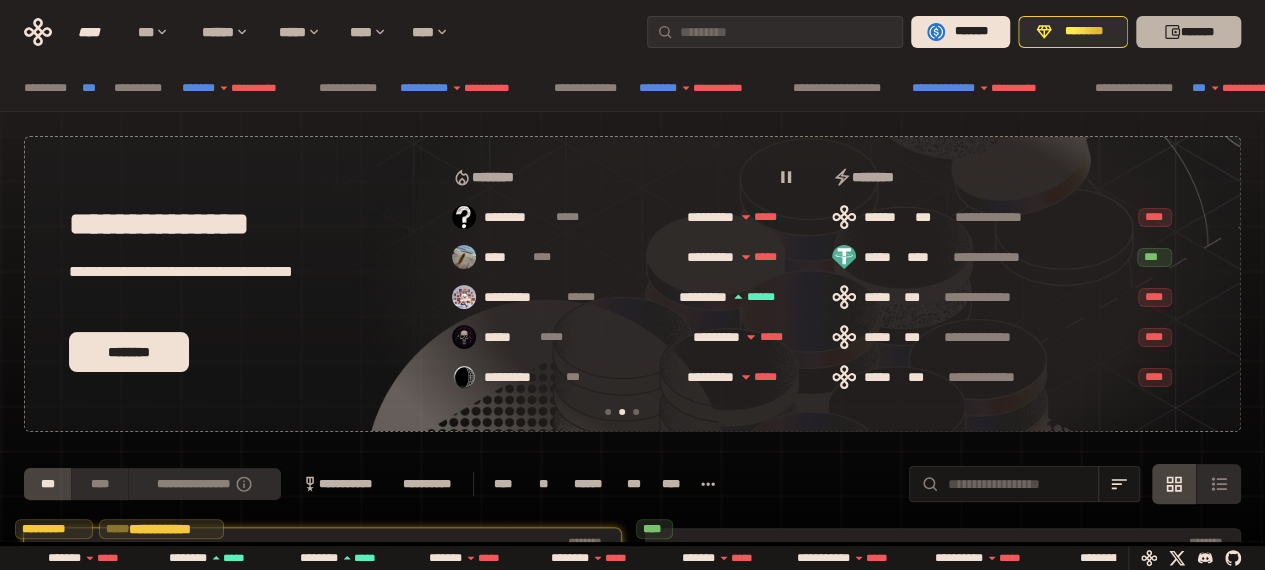 scroll, scrollTop: 0, scrollLeft: 396, axis: horizontal 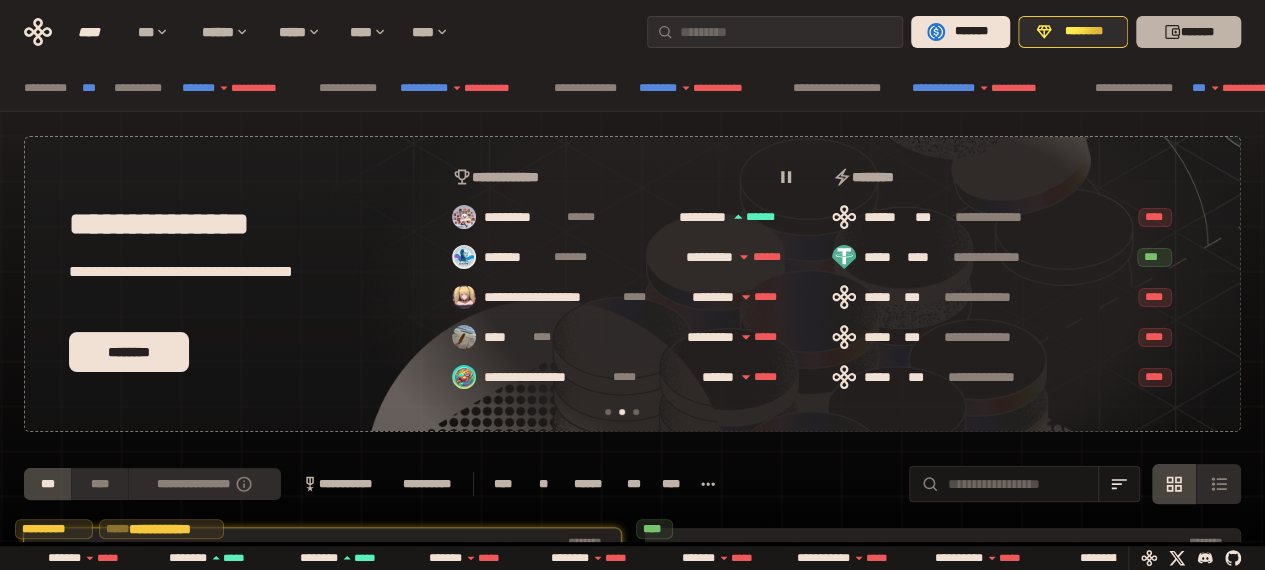 click on "*******" at bounding box center (1188, 32) 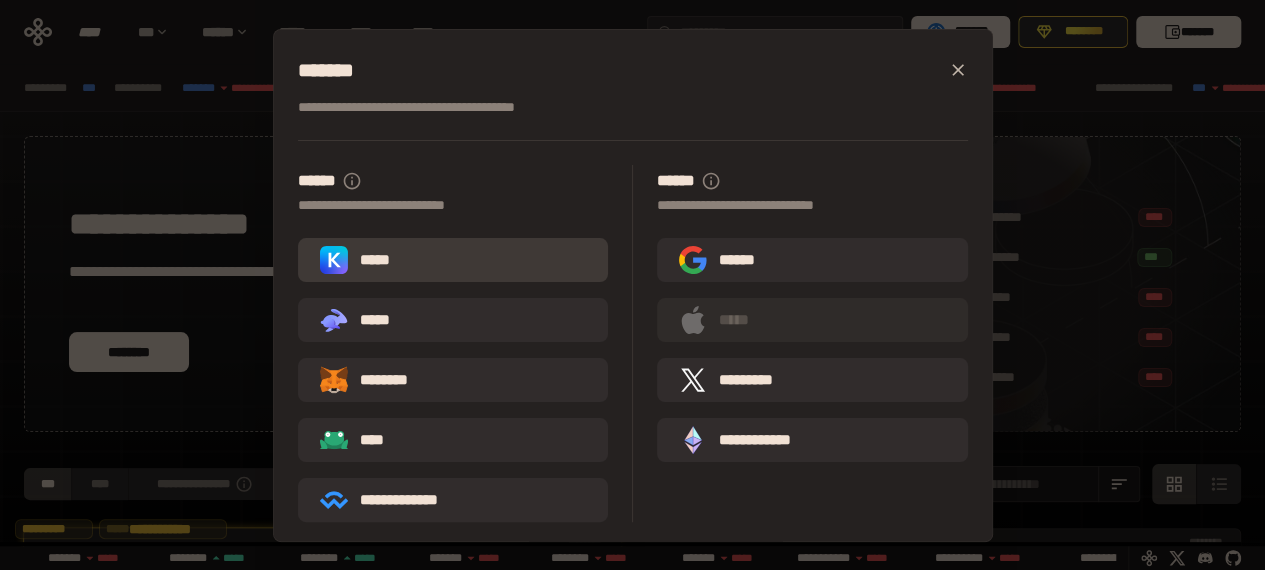click on "*****" at bounding box center [453, 260] 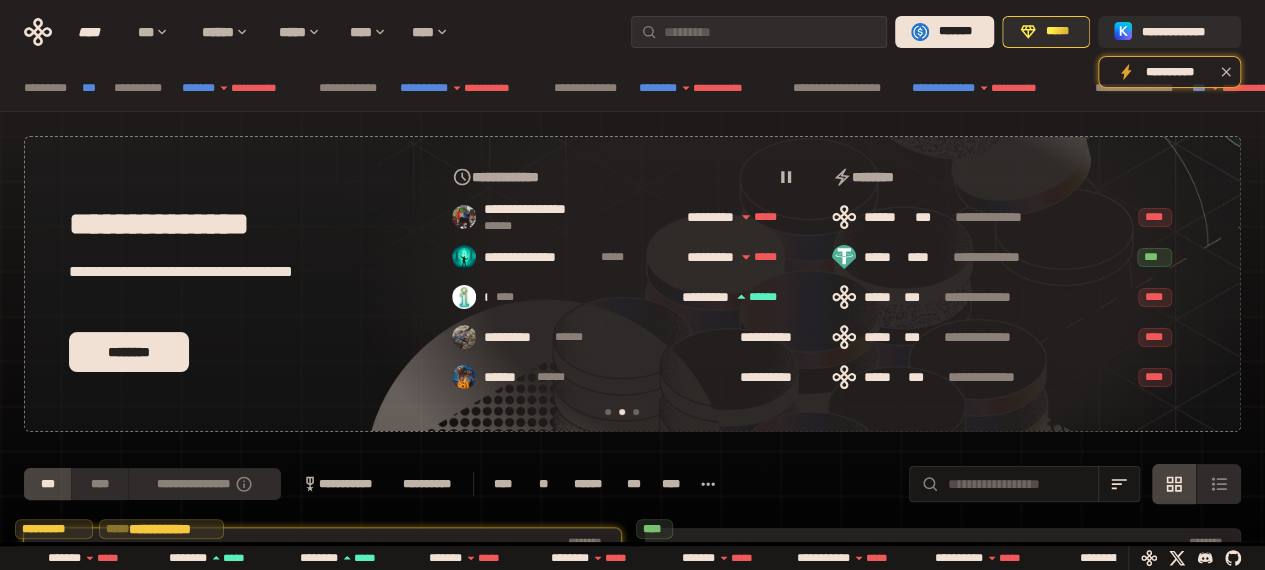 scroll, scrollTop: 0, scrollLeft: 396, axis: horizontal 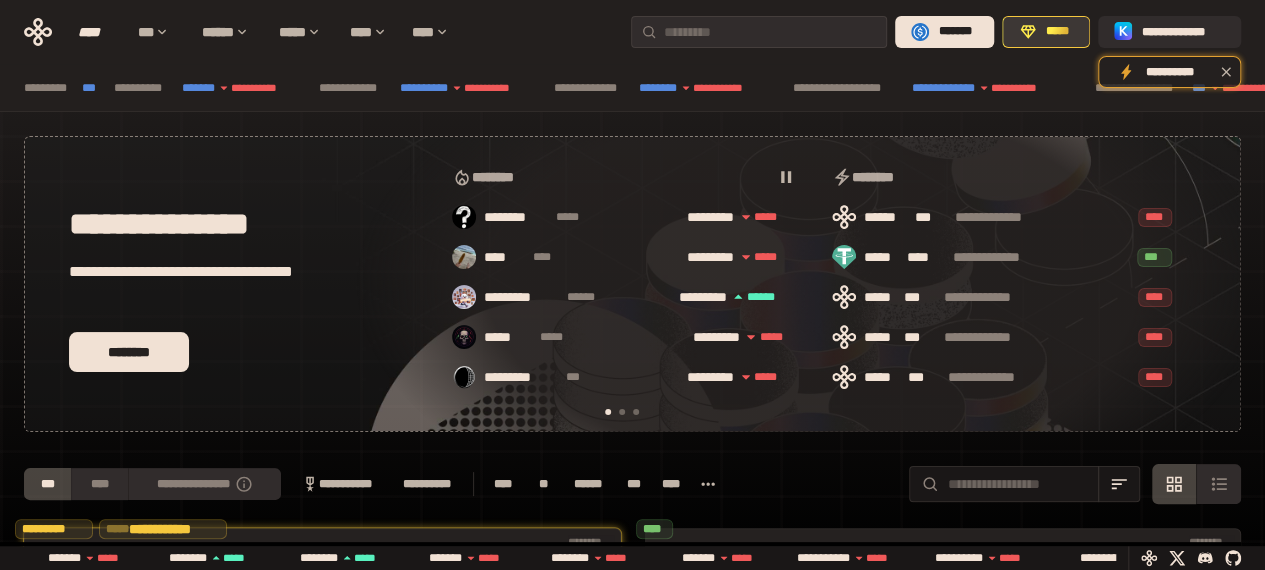 click on "*****" at bounding box center (1057, 32) 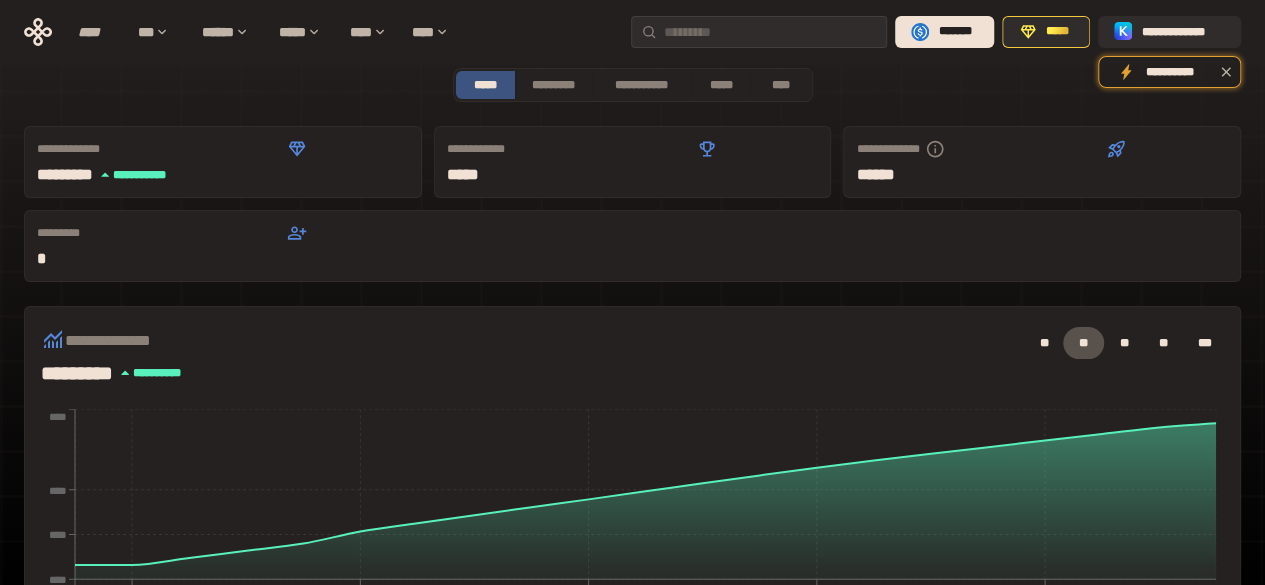 scroll, scrollTop: 0, scrollLeft: 0, axis: both 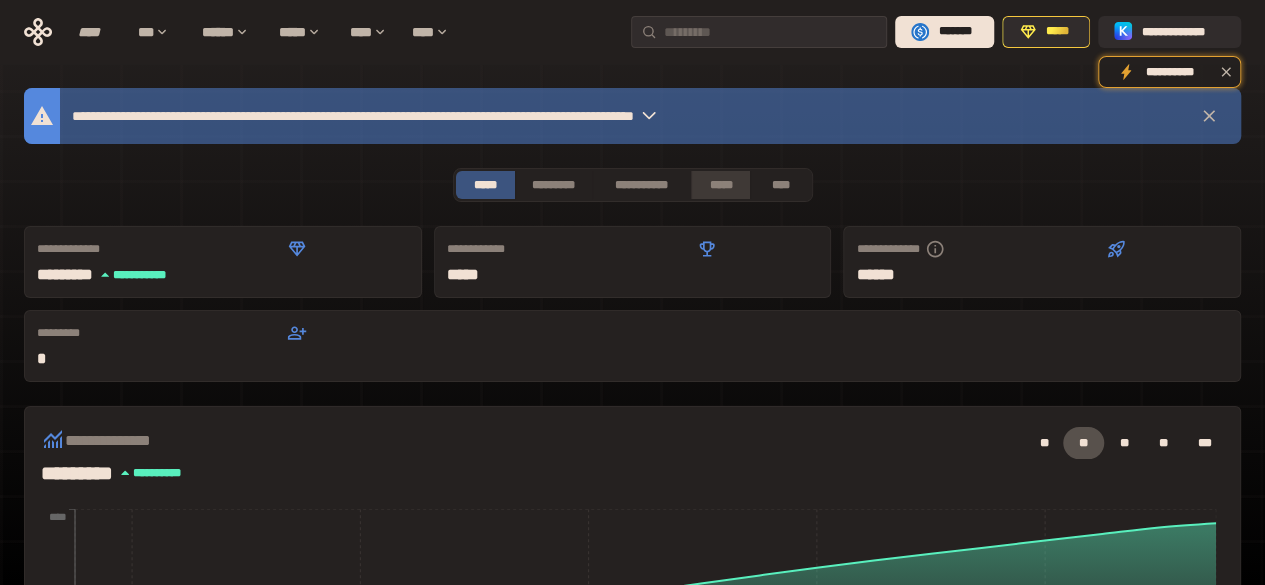 click on "*****" at bounding box center (721, 185) 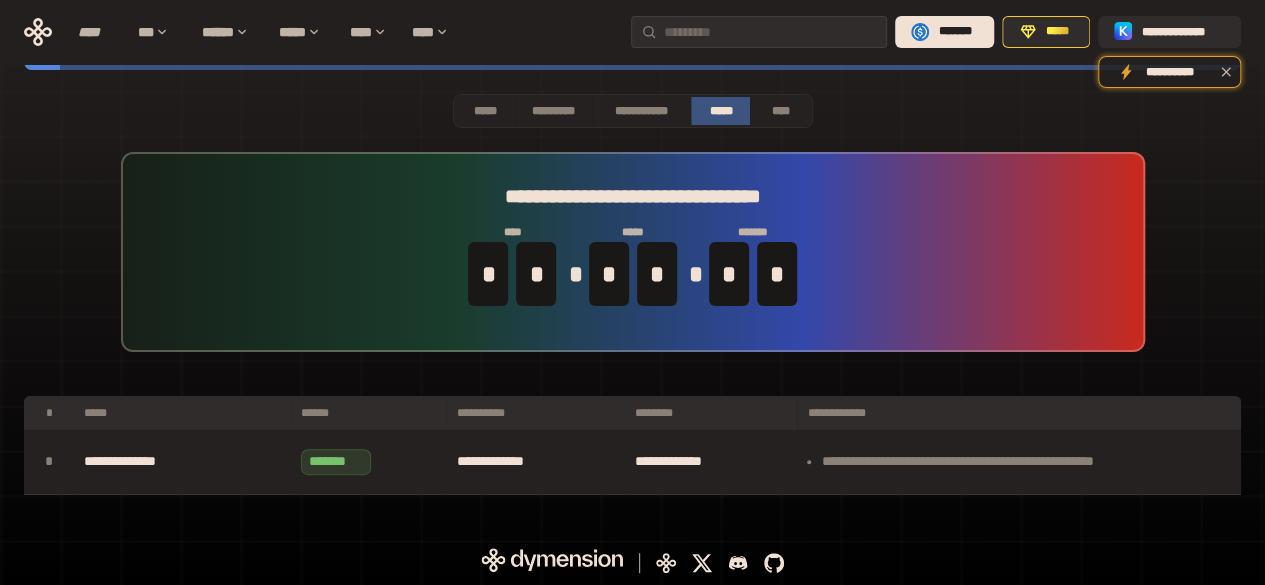 scroll, scrollTop: 0, scrollLeft: 0, axis: both 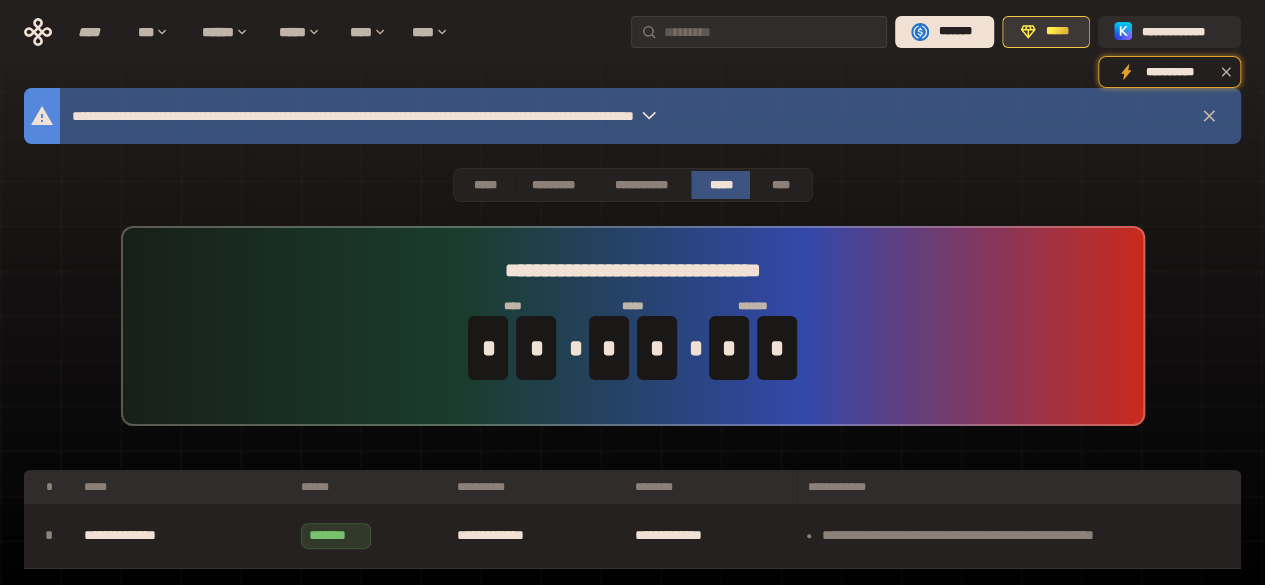 click 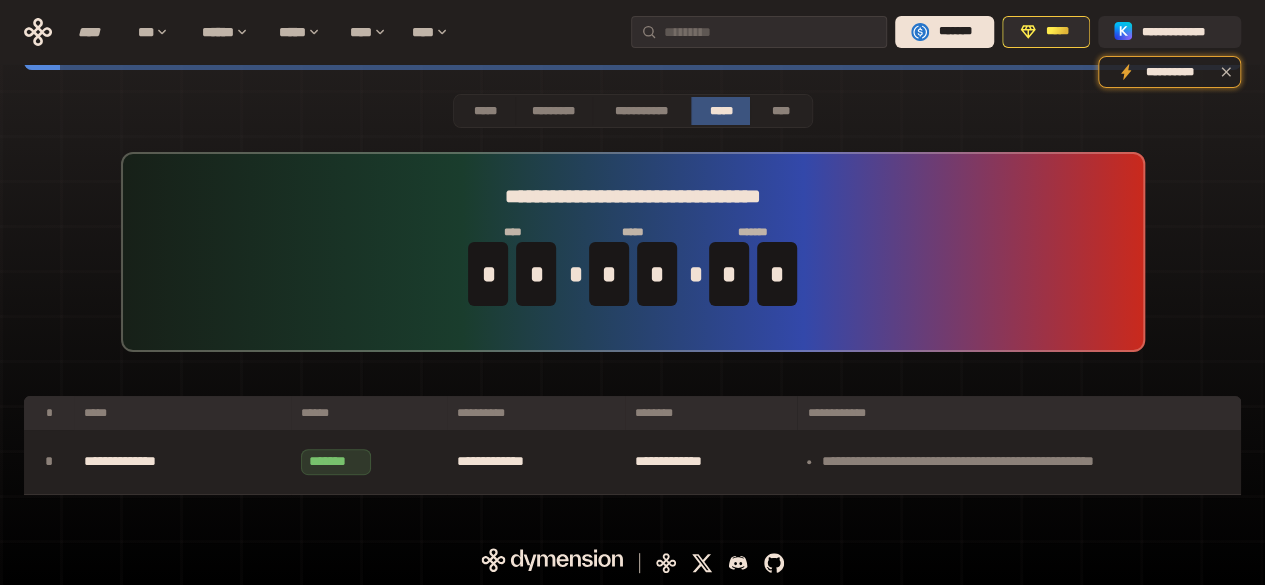 scroll, scrollTop: 0, scrollLeft: 0, axis: both 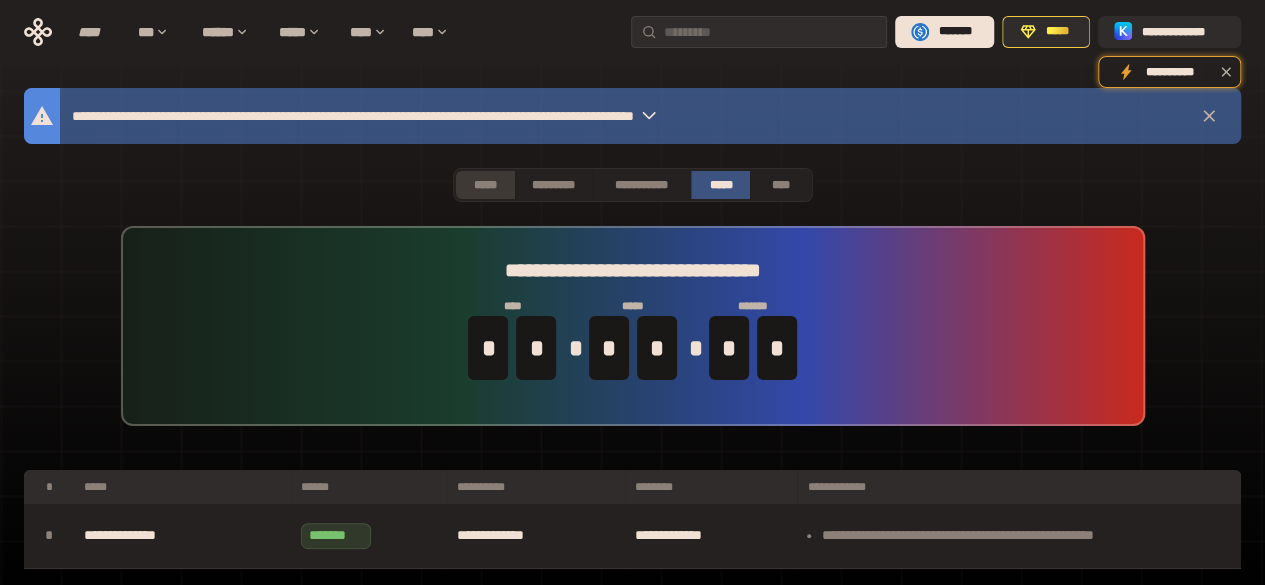 click on "*****" at bounding box center (485, 185) 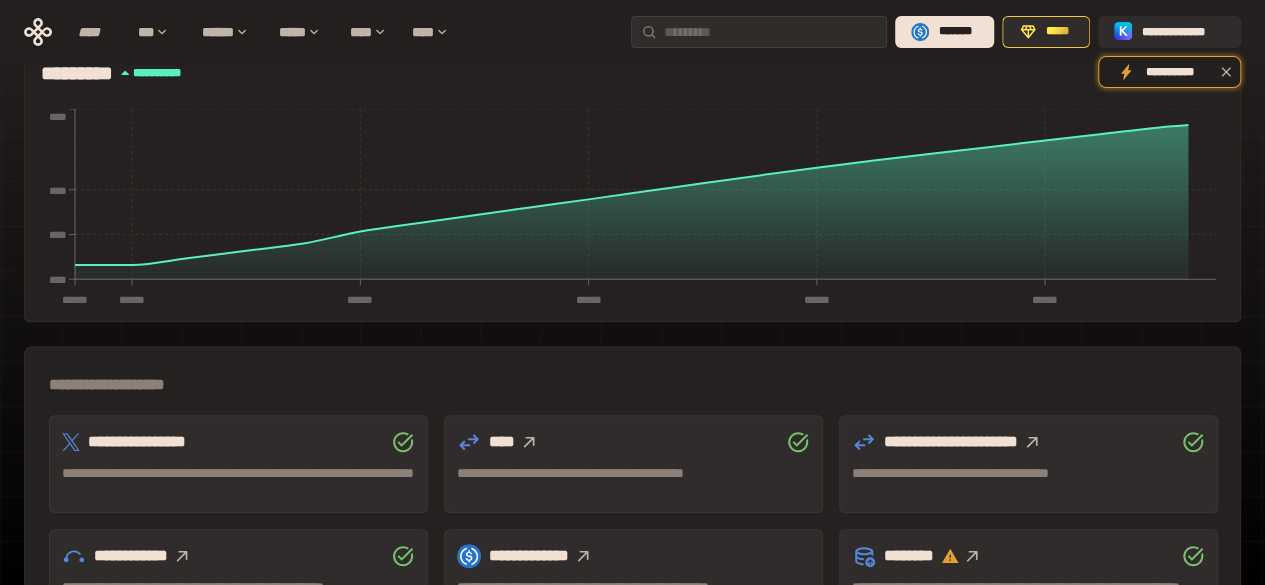 scroll, scrollTop: 600, scrollLeft: 0, axis: vertical 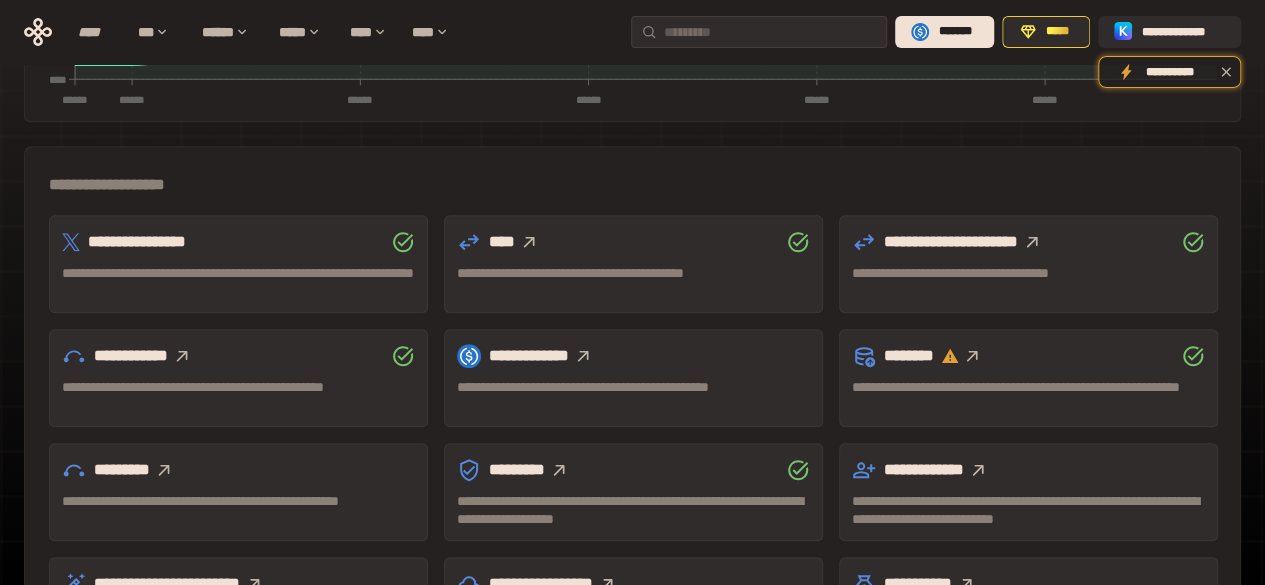 click 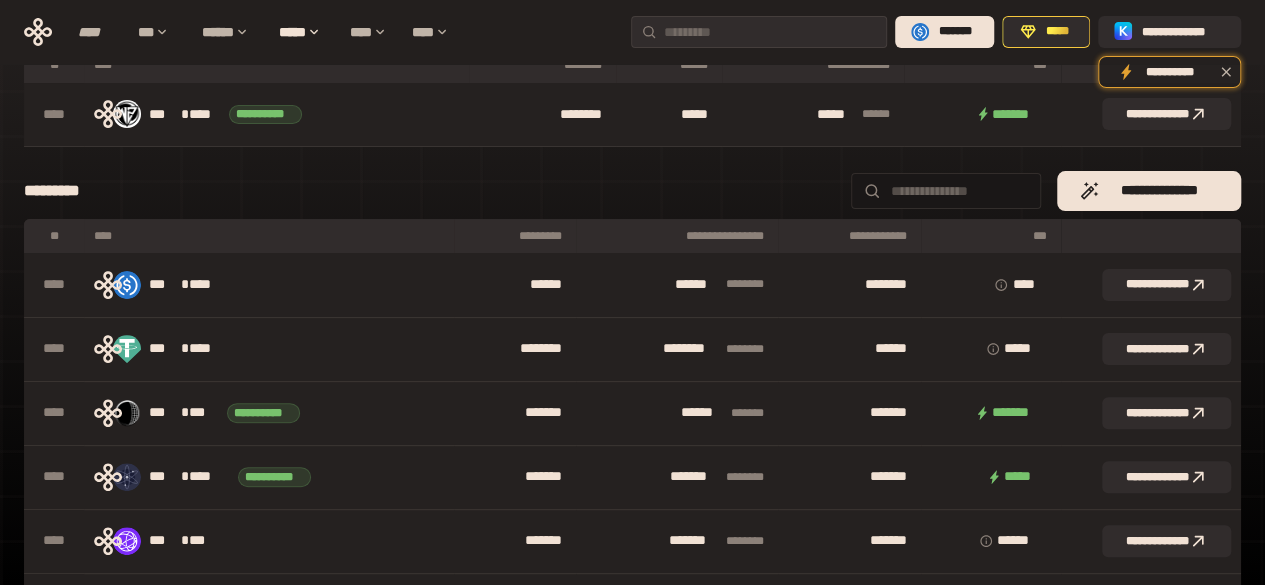 scroll, scrollTop: 0, scrollLeft: 0, axis: both 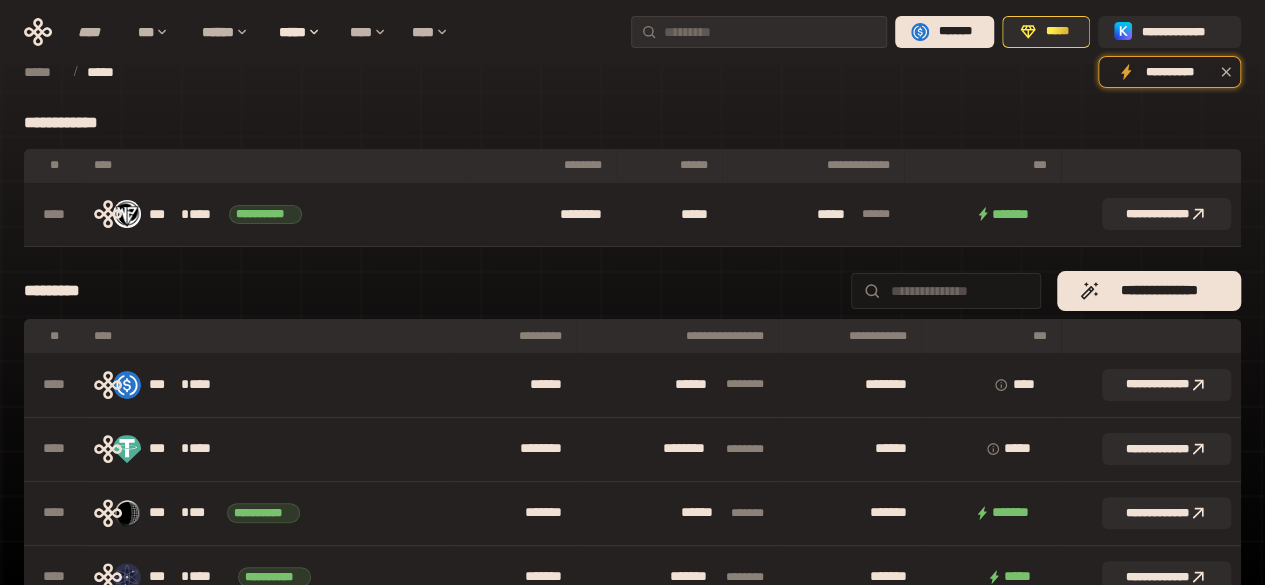 click on "[FIRST] [LAST] [EMAIL] [ADDRESS] [CITY] [STATE] [POSTAL_CODE] [COUNTRY] [PHONE] [BIRTH_DATE] [NATIONAL_ID] [PASSPORT_ID] [DRIVER_LICENSE] [CREDIT_CARD] [ACCOUNT_NUMBER] [IP_ADDRESS] [MAC_ADDRESS] [USERNAME] [PASSWORD] [SECURITY_QUESTION] [ANSWER] [EMAIL] [ADDRESS] [CITY] [STATE] [POSTAL_CODE] [COUNTRY] [PHONE] [BIRTH_DATE] [NATIONAL_ID] [PASSPORT_ID] [DRIVER_LICENSE] [CREDIT_CARD] [ACCOUNT_NUMBER] [IP_ADDRESS] [MAC_ADDRESS] [USERNAME] [PASSWORD] [SECURITY_QUESTION] [ANSWER] [EMAIL] [ADDRESS] [CITY] [STATE] [POSTAL_CODE] [COUNTRY] [PHONE] [BIRTH_DATE] [NATIONAL_ID] [PASSPORT_ID] [DRIVER_LICENSE] [CREDIT_CARD] [ACCOUNT_NUMBER] [IP_ADDRESS] [MAC_ADDRESS] [USERNAME] [PASSWORD] [SECURITY_QUESTION] [ANSWER] [EMAIL] [ADDRESS] [CITY] [STATE] [POSTAL_CODE] [COUNTRY] [PHONE] [BIRTH_DATE] [NATIONAL_ID] [PASSPORT_ID] [DRIVER_LICENSE] [CREDIT_CARD] [ACCOUNT_NUMBER] [IP_ADDRESS] [MAC_ADDRESS] [USERNAME] [PASSWORD] [SECURITY_QUESTION] [ANSWER] [EMAIL] [ADDRESS] [CITY] [STATE] [POSTAL_CODE] [COUNTRY] [PHONE] [BIRTH_DATE] [NATIONAL_ID] [PASSPORT_ID] [DRIVER_LICENSE] [CREDIT_CARD] [ACCOUNT_NUMBER] [IP_ADDRESS] [MAC_ADDRESS] [USERNAME] [PASSWORD] [SECURITY_QUESTION] [ANSWER] [EMAIL] [ADDRESS] [CITY] [STATE] [POSTAL_CODE] [COUNTRY] [PHONE] [BIRTH_DATE] [NATIONAL_ID] [PASSPORT_ID] [DRIVER_LICENSE] [CREDIT_CARD] [ACCOUNT_NUMBER] [IP_ADDRESS] [MAC_ADDRESS] [USERNAME] [PASSWORD] [SECURITY_QUESTION] [ANSWER] [EMAIL] [ADDRESS] [CITY] [STATE] [POSTAL_CODE] [COUNTRY] [PHONE] [BIRTH_DATE] [NATIONAL_ID] [PASSPORT_ID] [DRIVER_LICENSE] [CREDIT_CARD] [ACCOUNT_NUMBER] [IP_ADDRESS] [MAC_ADDRESS] [USERNAME] [PASSWORD] [SECURITY_QUESTION] [ANSWER] [EMAIL] [ADDRESS] [CITY] [STATE] [POSTAL_CODE] [COUNTRY] [PHONE] [BIRTH_DATE] [NATIONAL_ID] [PASSPORT_ID] [DRIVER_LICENSE] [CREDIT_CARD] [ACCOUNT_NUMBER] [IP_ADDRESS] [MAC_ADDRESS] [USERNAME] [PASSWORD] [SECURITY_QUESTION] [ANSWER] [EMAIL] [ADDRESS] [CITY] [STATE] [POSTAL_CODE] [COUNTRY] [PHONE] [BIRTH_DATE] [NATIONAL_ID] [PASSPORT_ID] [DRIVER_LICENSE] [CREDIT_CARD] [ACCOUNT_NUMBER] [IP_ADDRESS] [MAC_ADDRESS] [USERNAME] [PASSWORD] [SECURITY_QUESTION] [ANSWER] [EMAIL] [ADDRESS] [CITY] [STATE] [POSTAL_CODE] [COUNTRY] [PHONE] [BIRTH_DATE] [NATIONAL_ID] [PASSPORT_ID] [DRIVER_LICENSE] [CREDIT_CARD] [ACCOUNT_NUMBER] [IP_ADDRESS] [MAC_ADDRESS] [USERNAME] [PASSWORD] [SECURITY_QUESTION] [ANSWER] [EMAIL] [ADDRESS] [CITY] [STATE] [POSTAL_CODE] [COUNTRY] [PHONE] [BIRTH_DATE] [NATIONAL_ID] [PASSPORT_ID] [DRIVER_LICENSE] [CREDIT_CARD] [ACCOUNT_NUMBER] [IP_ADDRESS] [MAC_ADDRESS] [USERNAME] [PASSWORD] [SECURITY_QUESTION] [ANSWER] [EMAIL] [ADDRESS] [CITY] [STATE] [POSTAL_CODE] [COUNTRY] [PHONE] [BIRTH_DATE] [NATIONAL_ID] [PASSPORT_ID] [DRIVER_LICENSE] [CREDIT_CARD] [ACCOUNT_NUMBER] [IP_ADDRESS] [MAC_ADDRESS] [USERNAME] [PASSWORD] [SECURITY_QUESTION] [ANSWER] [EMAIL] [ADDRESS] [CITY] [STATE] [POSTAL_CODE] [COUNTRY] [PHONE] [BIRTH_DATE] [NATIONAL_ID] [PASSPORT_ID] [DRIVER_LICENSE] [CREDIT_CARD] [ACCOUNT_NUMBER] [IP_ADDRESS] [MAC_ADDRESS] [USERNAME] [PASSWORD] [SECURITY_QUESTION] [ANSWER]" at bounding box center (632, 711) 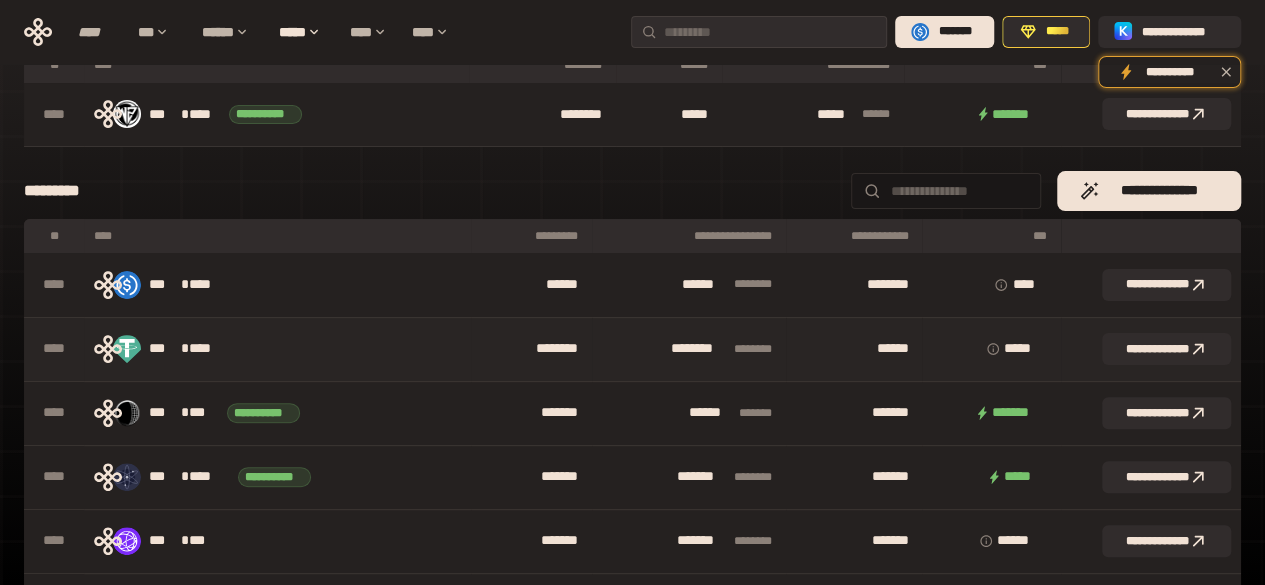 scroll, scrollTop: 0, scrollLeft: 0, axis: both 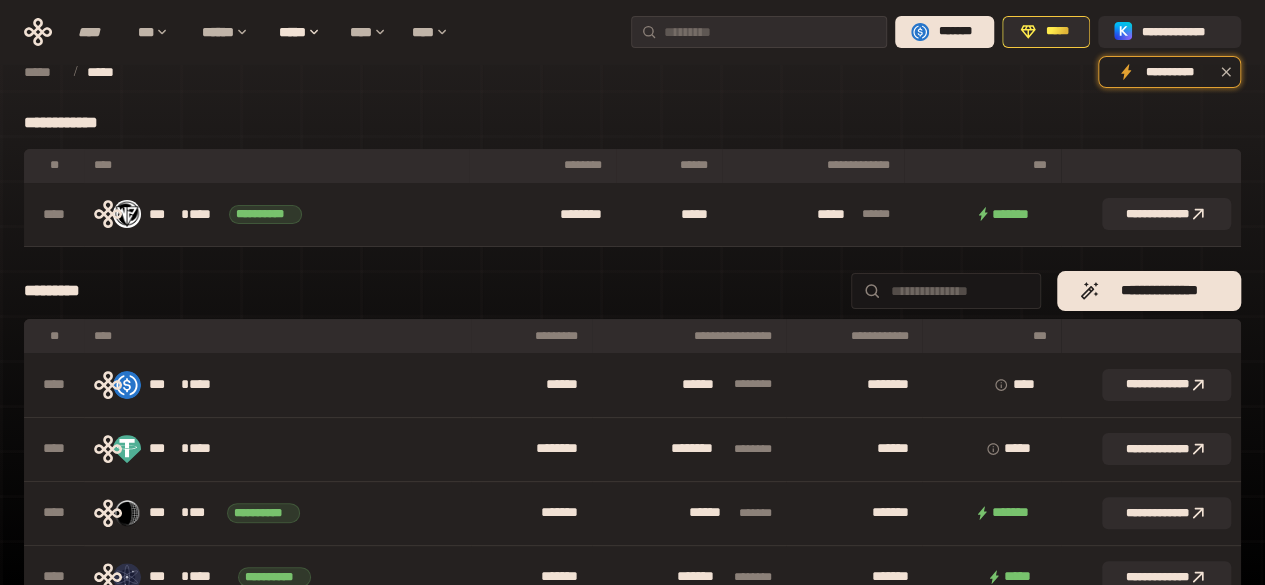 click at bounding box center [960, 291] 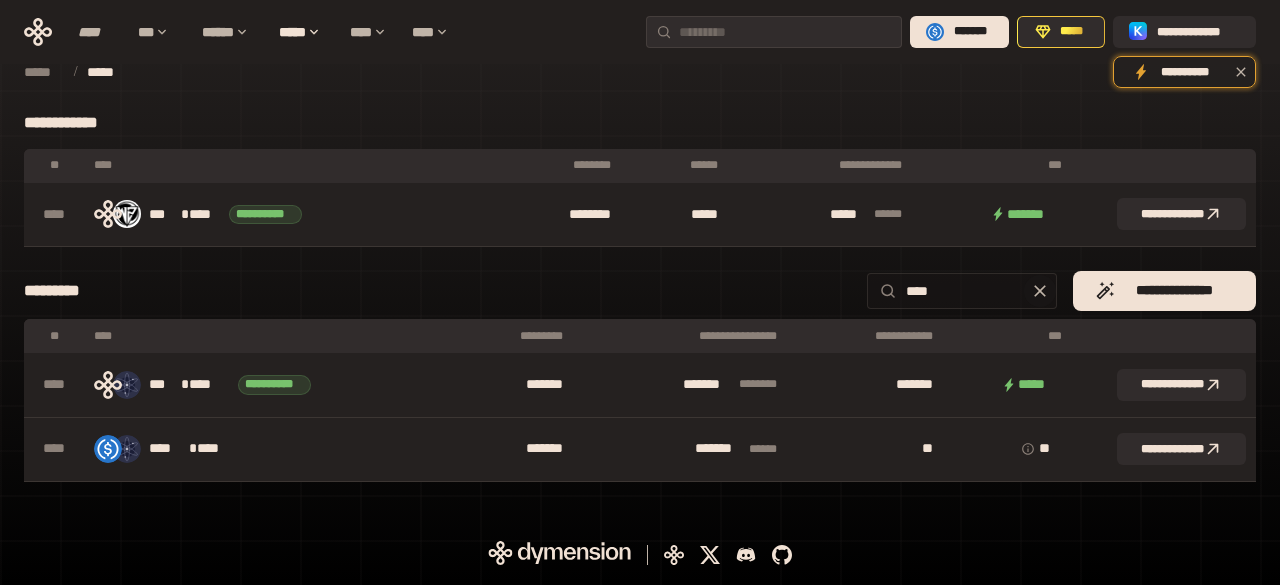 type on "****" 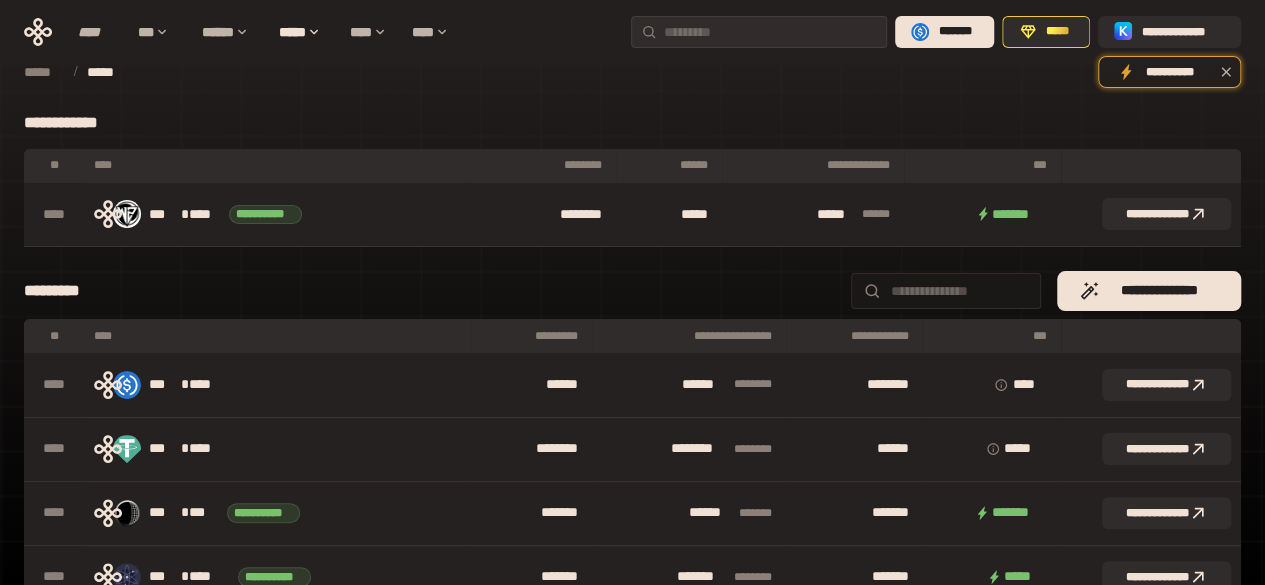 click on "*********" at bounding box center [532, 336] 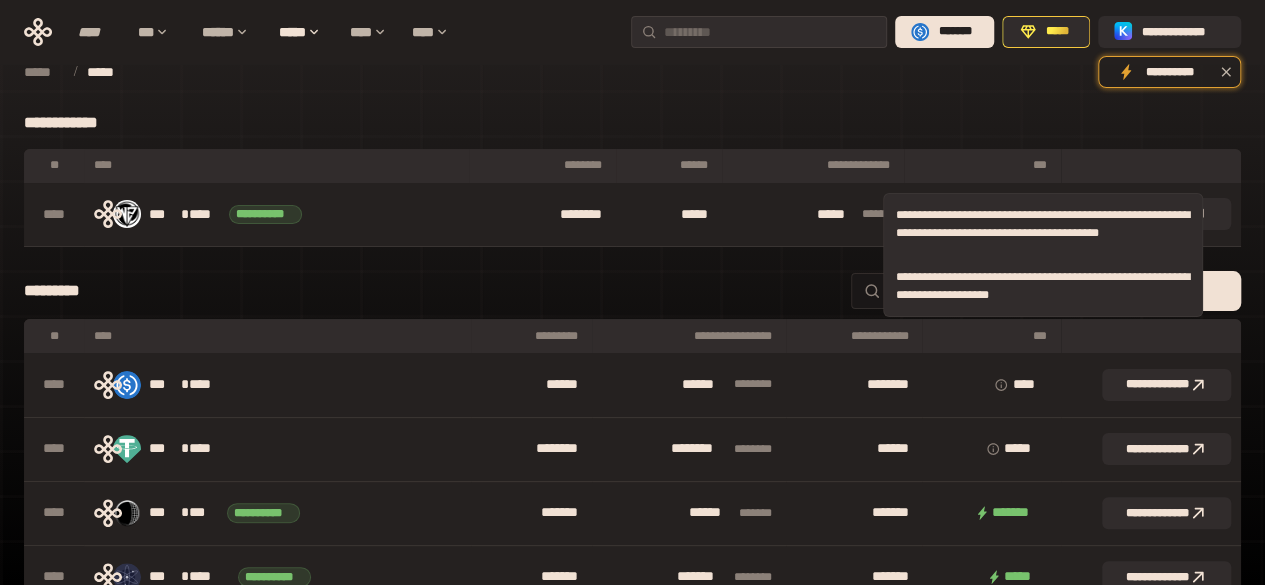 click 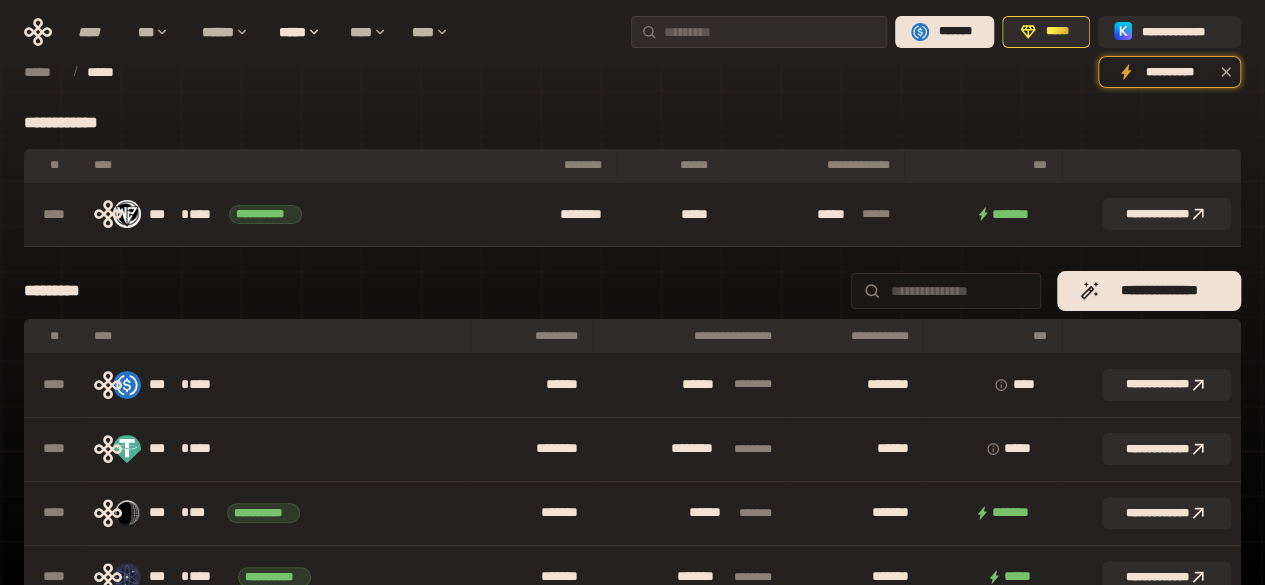 click 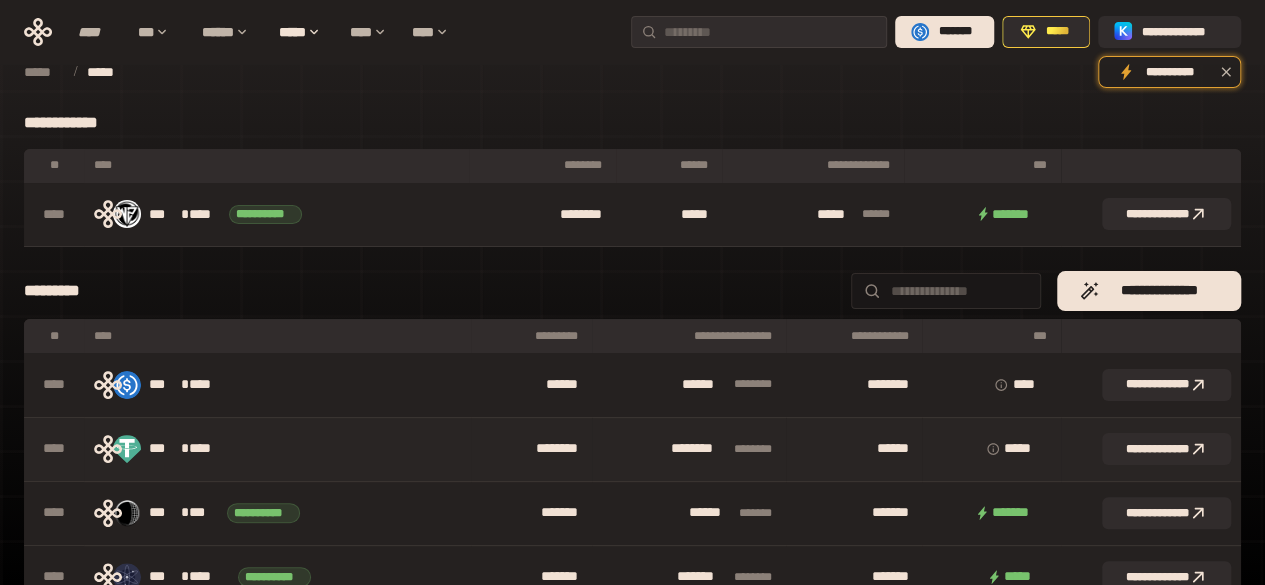scroll, scrollTop: 100, scrollLeft: 0, axis: vertical 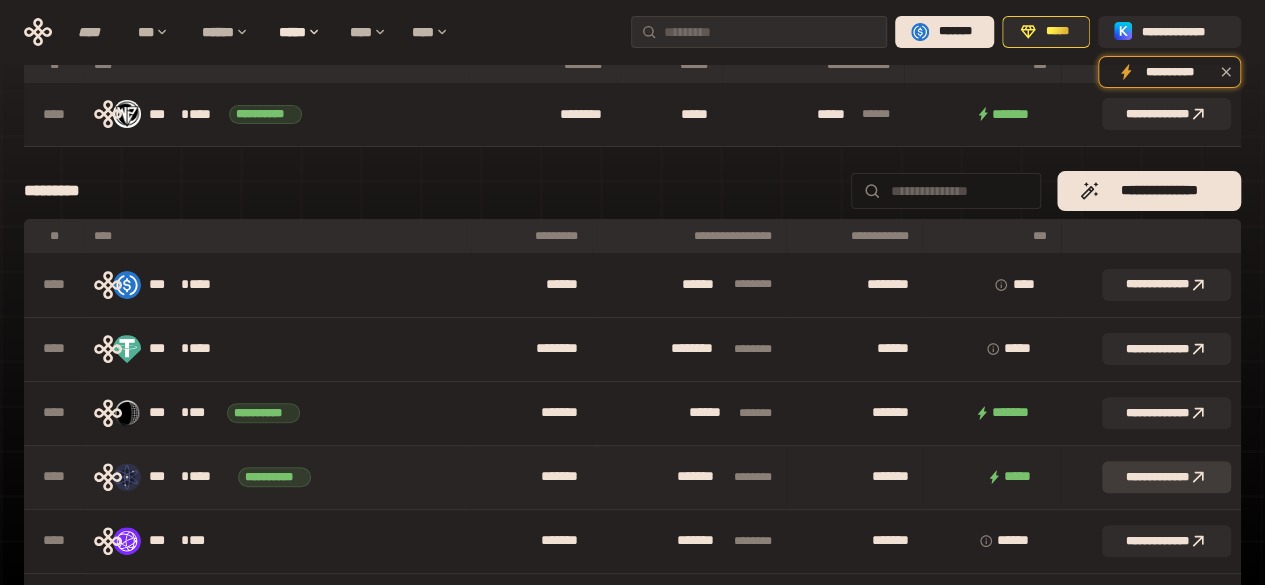 click on "**********" at bounding box center (1166, 477) 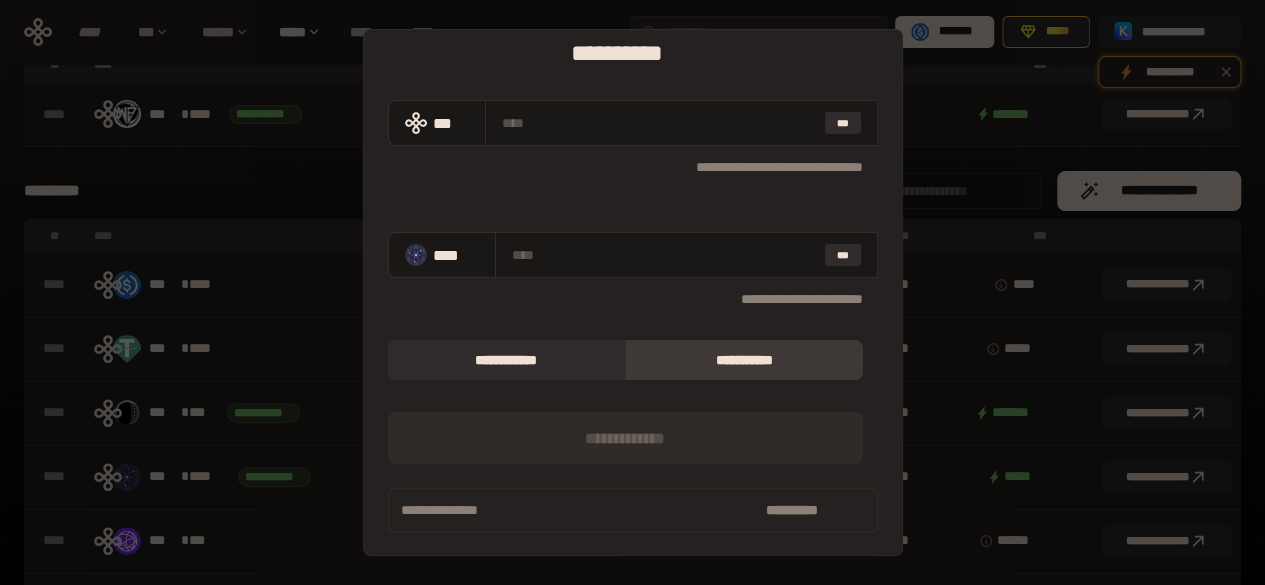 scroll, scrollTop: 0, scrollLeft: 0, axis: both 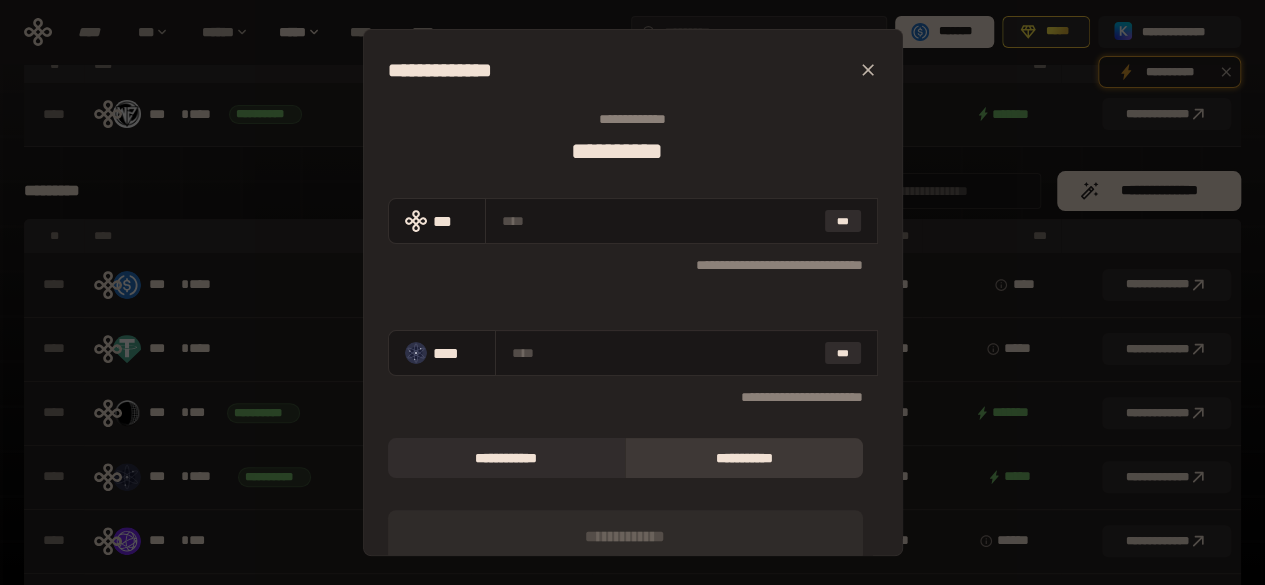 click 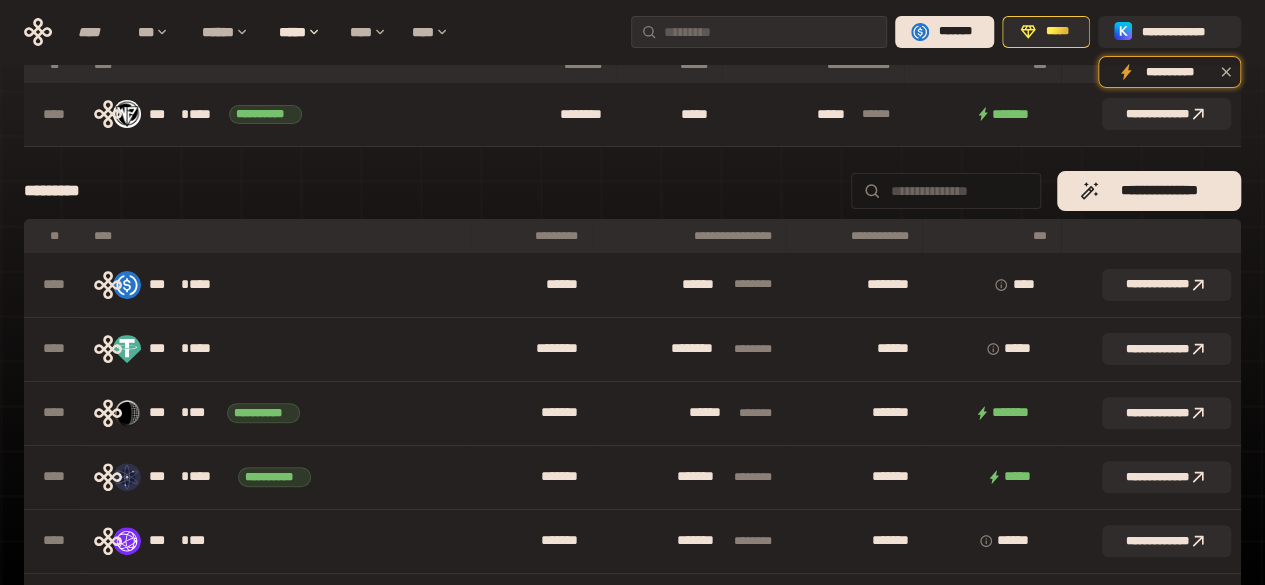 click on "**********" at bounding box center (632, 191) 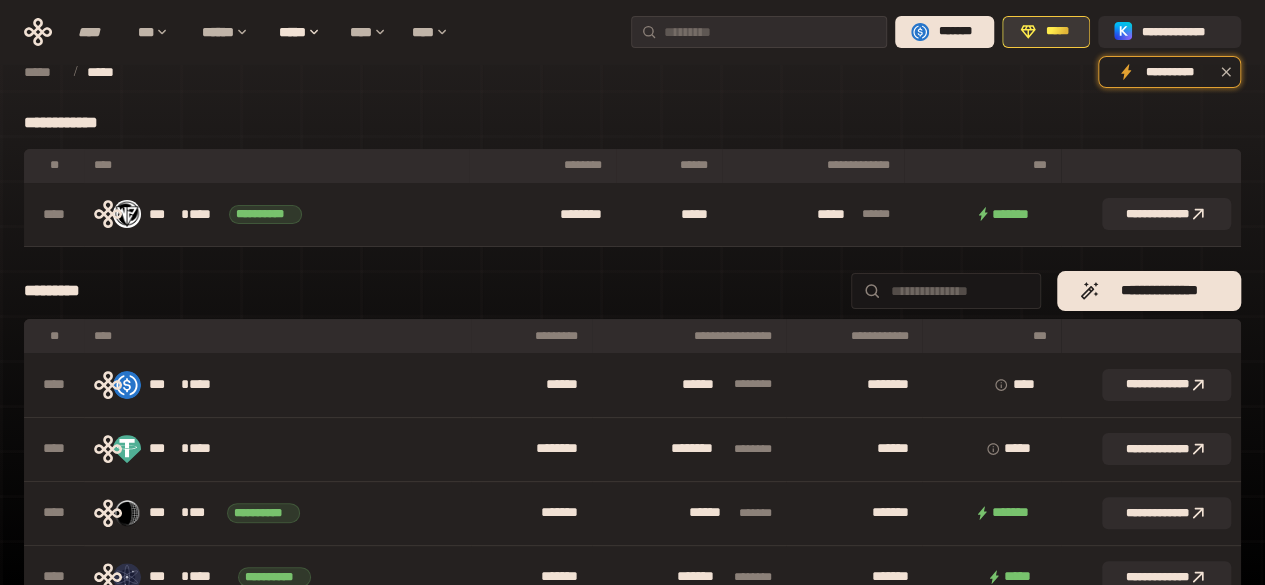click on "*****" at bounding box center (1057, 32) 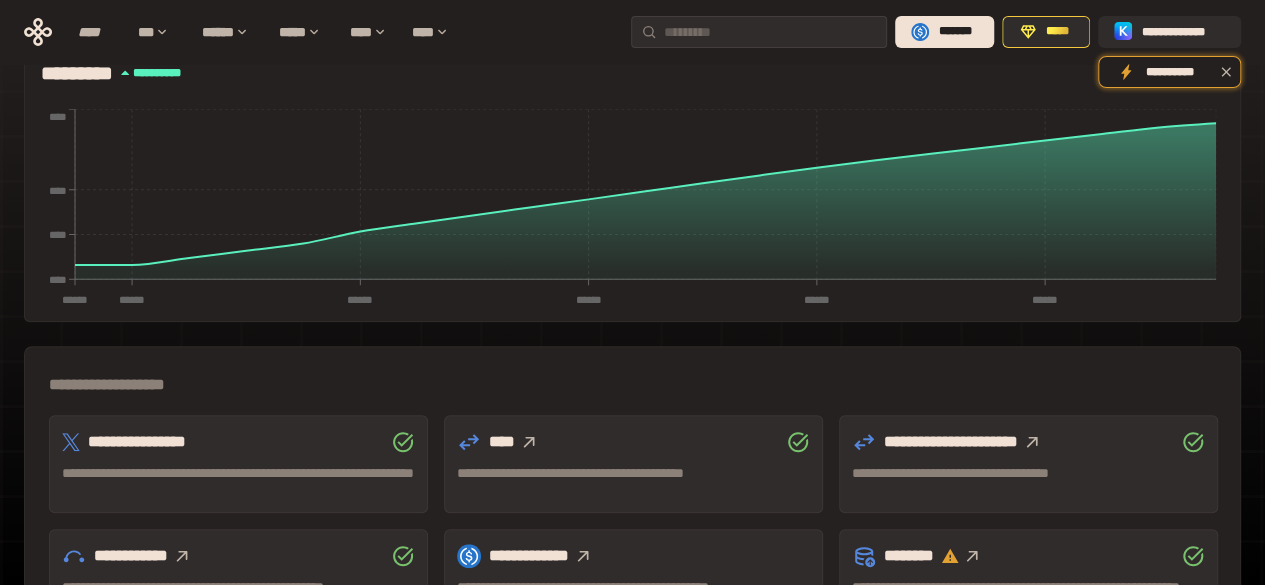scroll, scrollTop: 600, scrollLeft: 0, axis: vertical 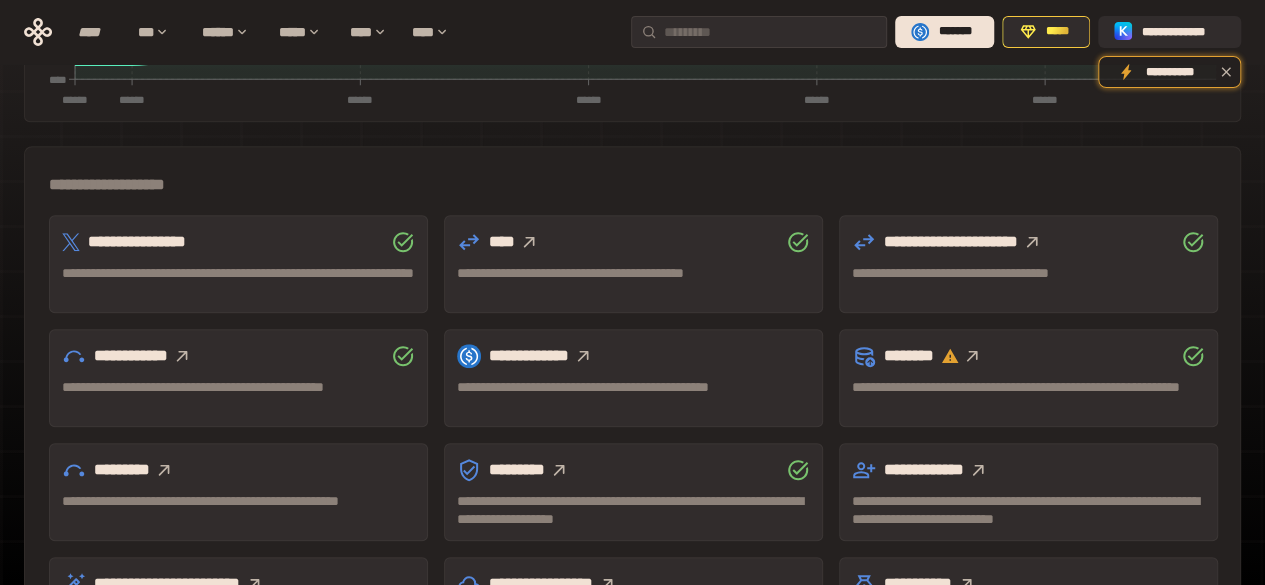 click 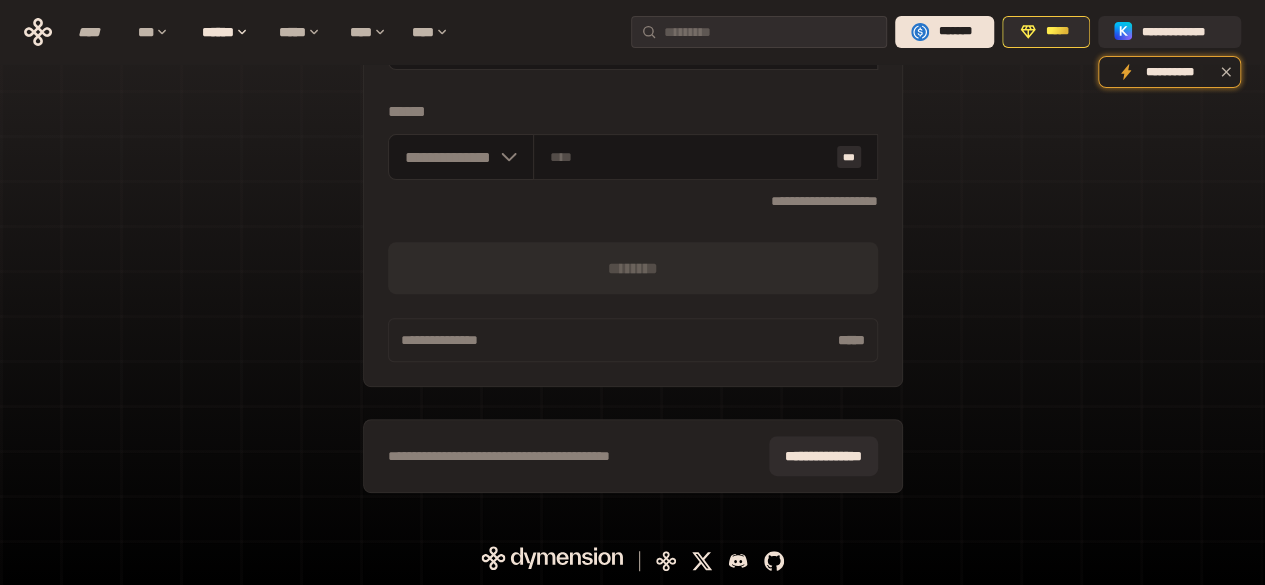 scroll, scrollTop: 286, scrollLeft: 0, axis: vertical 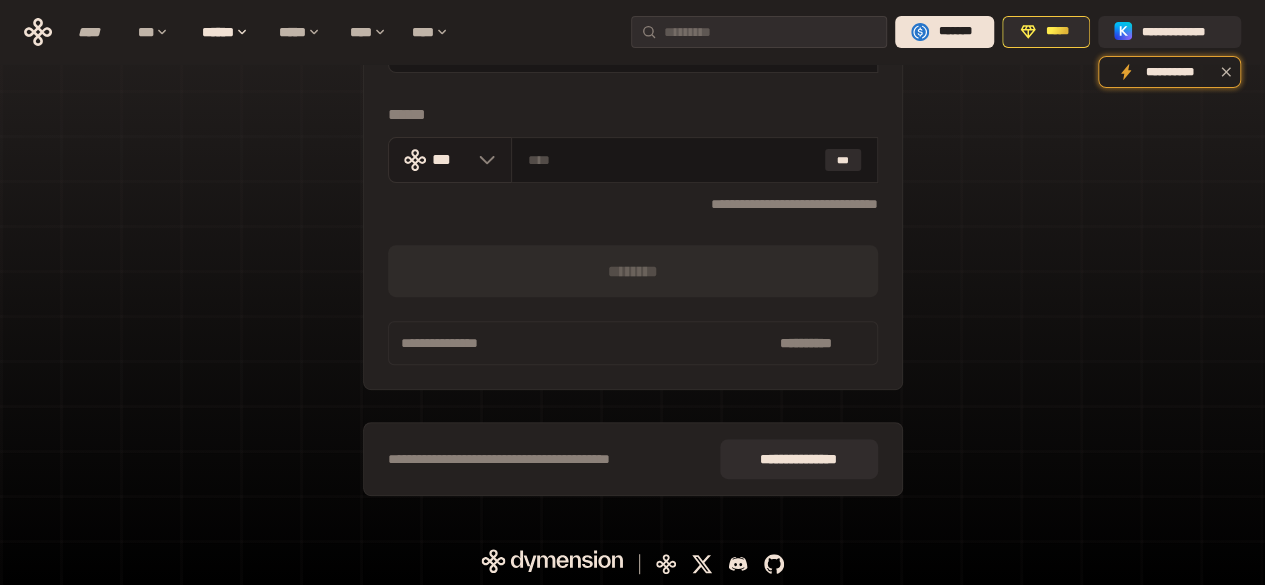 click on "***" at bounding box center (450, 160) 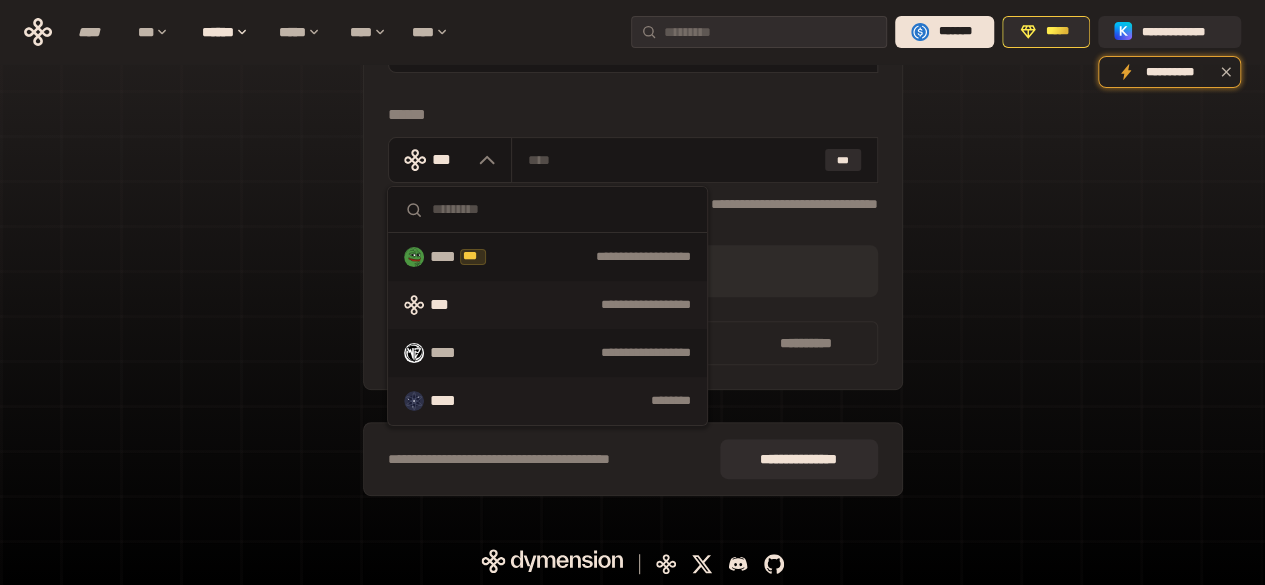 click on "**** ********" at bounding box center (547, 401) 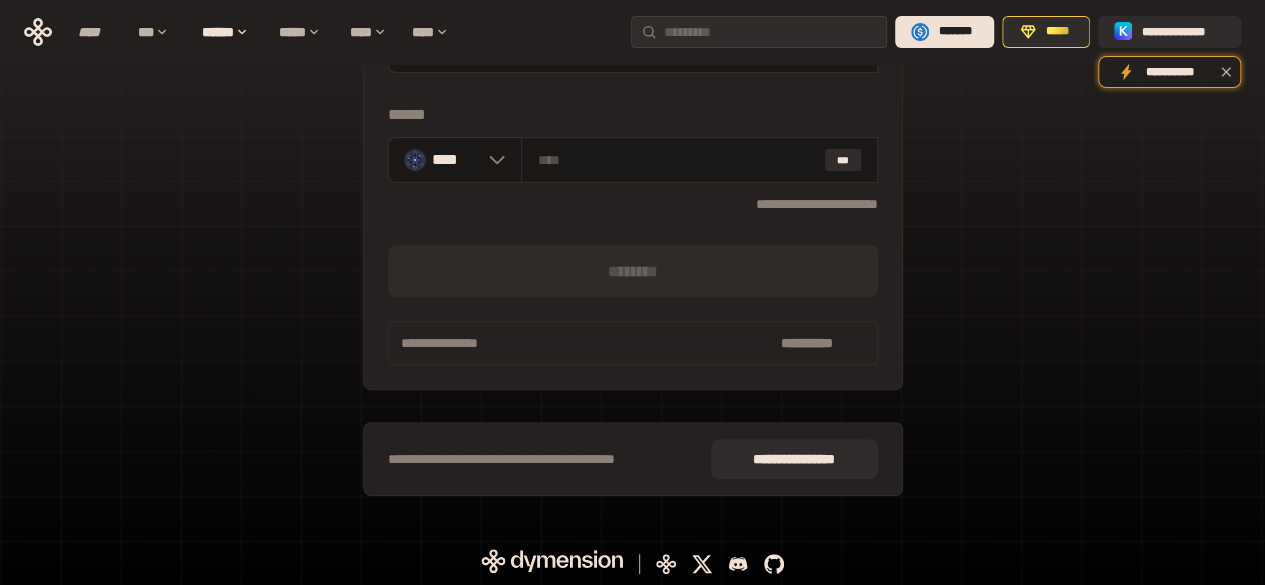 scroll, scrollTop: 86, scrollLeft: 0, axis: vertical 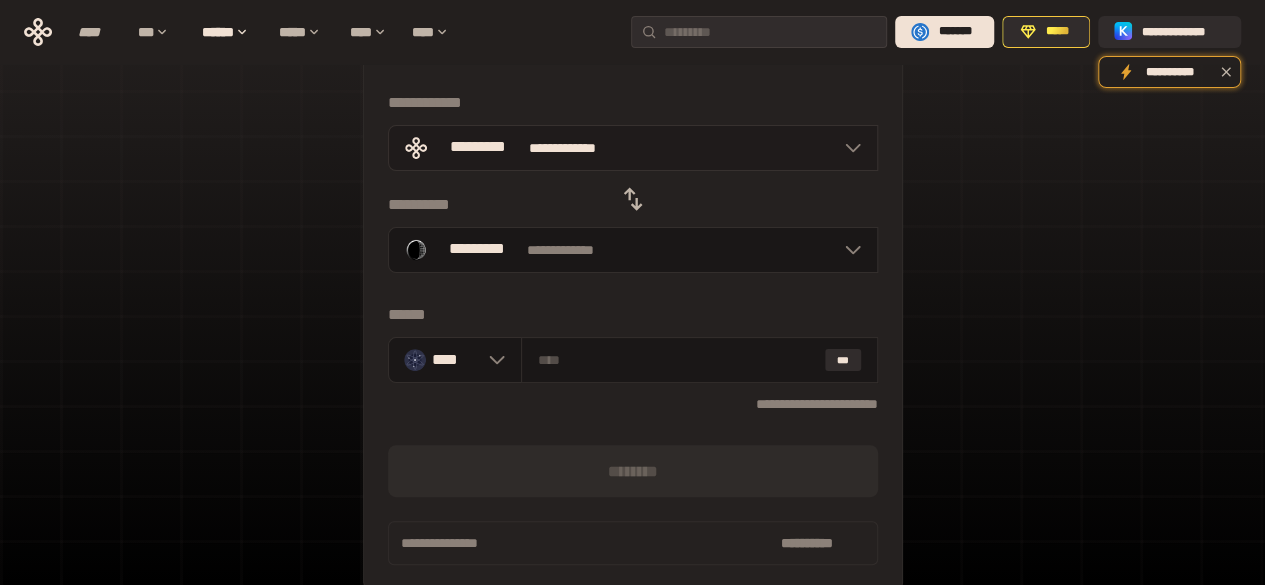 click on "**********" at bounding box center (575, 148) 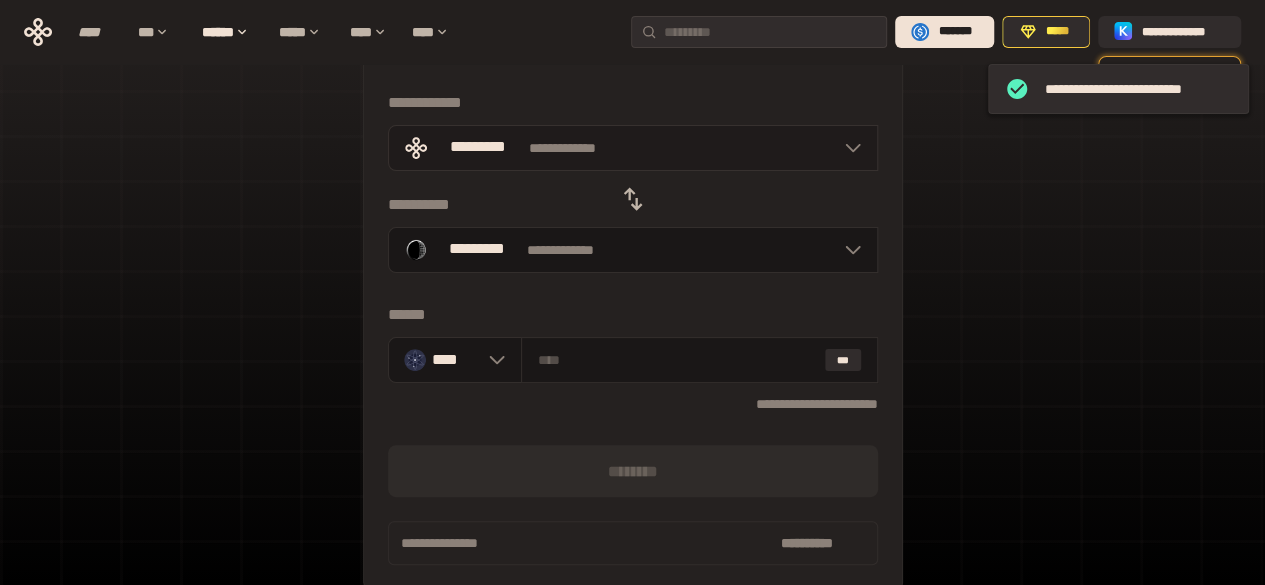 click on "**********" at bounding box center [633, 148] 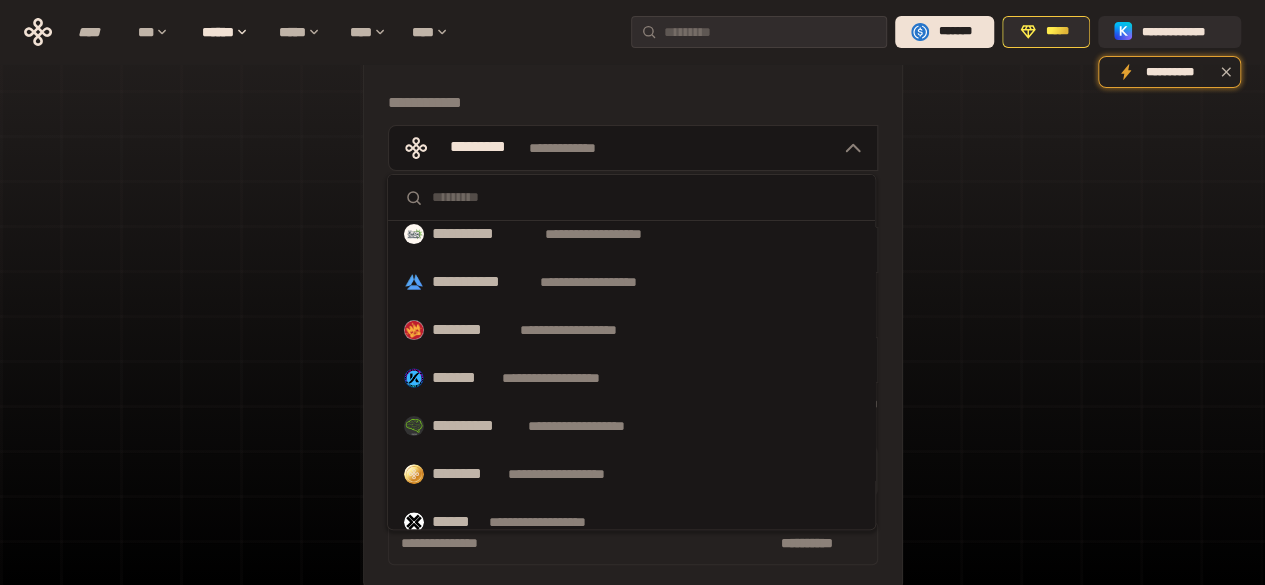 scroll, scrollTop: 0, scrollLeft: 0, axis: both 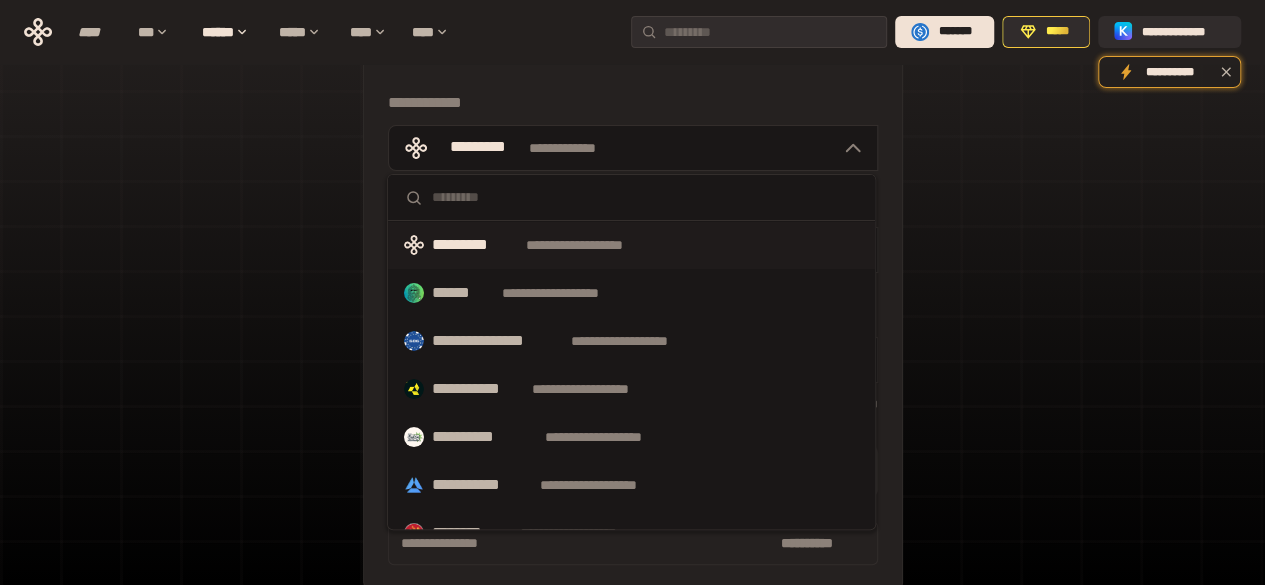 click at bounding box center [645, 197] 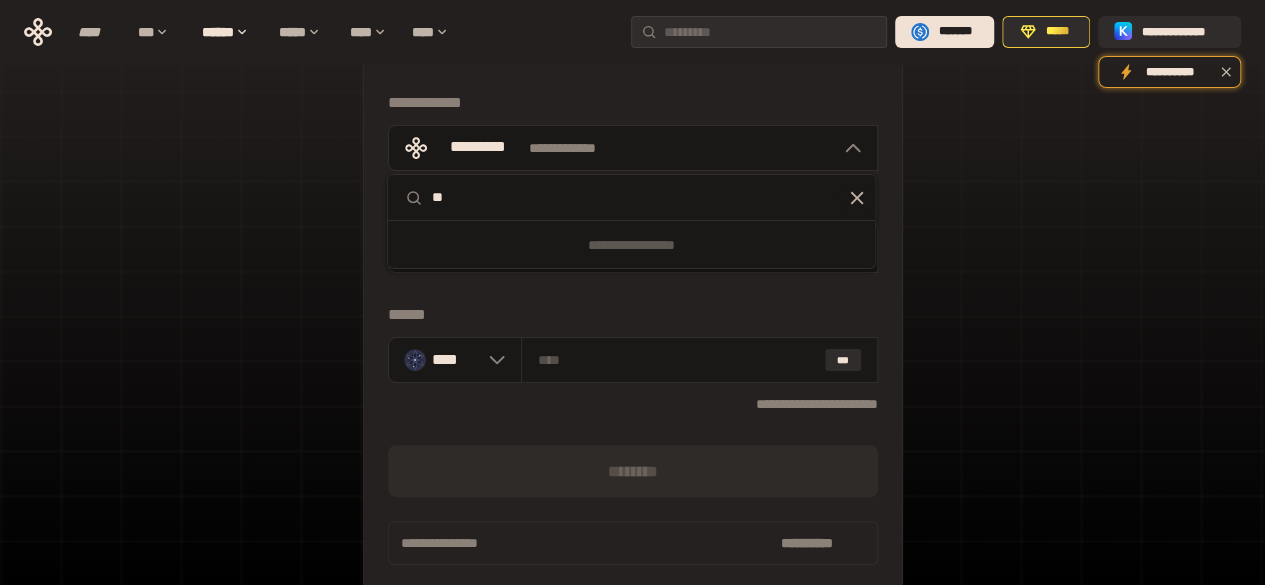 type on "**" 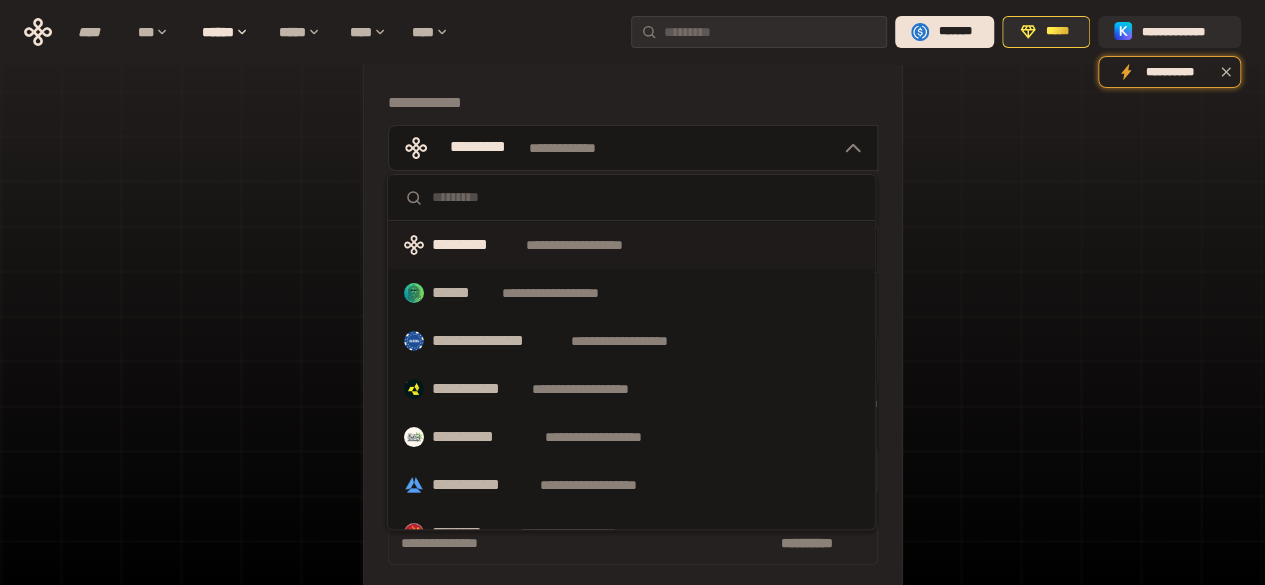 click on "[FIRST] [LAST] [EMAIL] [ADDRESS] [CITY] [STATE] [POSTAL_CODE] [COUNTRY] [PHONE] [BIRTH_DATE] [NATIONAL_ID] [PASSPORT_ID] [DRIVER_LICENSE] [CREDIT_CARD] [ACCOUNT_NUMBER] [IP_ADDRESS] [MAC_ADDRESS] [USERNAME] [PASSWORD] [SECURITY_QUESTION] [ANSWER] [EMAIL] [ADDRESS] [CITY] [STATE] [POSTAL_CODE] [COUNTRY] [PHONE] [BIRTH_DATE] [NATIONAL_ID] [PASSPORT_ID] [DRIVER_LICENSE] [CREDIT_CARD] [ACCOUNT_NUMBER] [IP_ADDRESS] [MAC_ADDRESS] [USERNAME] [PASSWORD] [SECURITY_QUESTION] [ANSWER] [EMAIL] [ADDRESS] [CITY] [STATE] [POSTAL_CODE] [COUNTRY] [PHONE] [BIRTH_DATE] [NATIONAL_ID] [PASSPORT_ID] [DRIVER_LICENSE] [CREDIT_CARD] [ACCOUNT_NUMBER] [IP_ADDRESS] [MAC_ADDRESS] [USERNAME] [PASSWORD] [SECURITY_QUESTION] [ANSWER] [EMAIL] [ADDRESS] [CITY] [STATE] [POSTAL_CODE] [COUNTRY] [PHONE] [BIRTH_DATE] [NATIONAL_ID] [PASSPORT_ID] [DRIVER_LICENSE] [CREDIT_CARD] [ACCOUNT_NUMBER] [IP_ADDRESS] [MAC_ADDRESS] [USERNAME] [PASSWORD] [SECURITY_QUESTION] [ANSWER] [EMAIL] [ADDRESS] [CITY] [STATE] [POSTAL_CODE] [COUNTRY] [PHONE] [BIRTH_DATE] [NATIONAL_ID] [PASSPORT_ID] [DRIVER_LICENSE] [CREDIT_CARD] [ACCOUNT_NUMBER] [IP_ADDRESS] [MAC_ADDRESS] [USERNAME] [PASSWORD] [SECURITY_QUESTION] [ANSWER] [EMAIL] [ADDRESS] [CITY] [STATE] [POSTAL_CODE] [COUNTRY] [PHONE] [BIRTH_DATE] [NATIONAL_ID] [PASSPORT_ID] [DRIVER_LICENSE] [CREDIT_CARD] [ACCOUNT_NUMBER] [IP_ADDRESS] [MAC_ADDRESS] [USERNAME] [PASSWORD] [SECURITY_QUESTION] [ANSWER] [EMAIL] [ADDRESS] [CITY] [STATE] [POSTAL_CODE] [COUNTRY] [PHONE] [BIRTH_DATE] [NATIONAL_ID] [PASSPORT_ID] [DRIVER_LICENSE] [CREDIT_CARD] [ACCOUNT_NUMBER] [IP_ADDRESS] [MAC_ADDRESS] [USERNAME] [PASSWORD] [SECURITY_QUESTION] [ANSWER] [EMAIL] [ADDRESS] [CITY] [STATE] [POSTAL_CODE] [COUNTRY] [PHONE] [BIRTH_DATE] [NATIONAL_ID] [PASSPORT_ID] [DRIVER_LICENSE] [CREDIT_CARD] [ACCOUNT_NUMBER] [IP_ADDRESS] [MAC_ADDRESS] [USERNAME] [PASSWORD] [SECURITY_QUESTION] [ANSWER] [EMAIL] [ADDRESS] [CITY] [STATE] [POSTAL_CODE] [COUNTRY] [PHONE] [BIRTH_DATE] [NATIONAL_ID] [PASSPORT_ID] [DRIVER_LICENSE] [CREDIT_CARD] [ACCOUNT_NUMBER] [IP_ADDRESS] [MAC_ADDRESS] [USERNAME] [PASSWORD] [SECURITY_QUESTION] [ANSWER]" at bounding box center (632, 359) 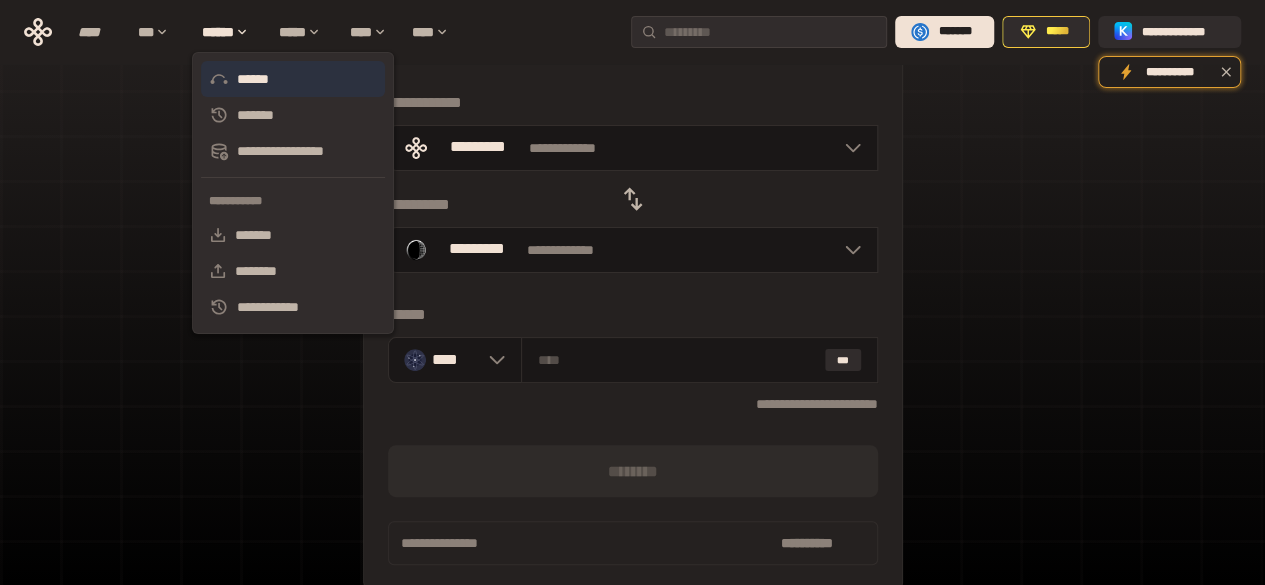 click on "******" at bounding box center [293, 79] 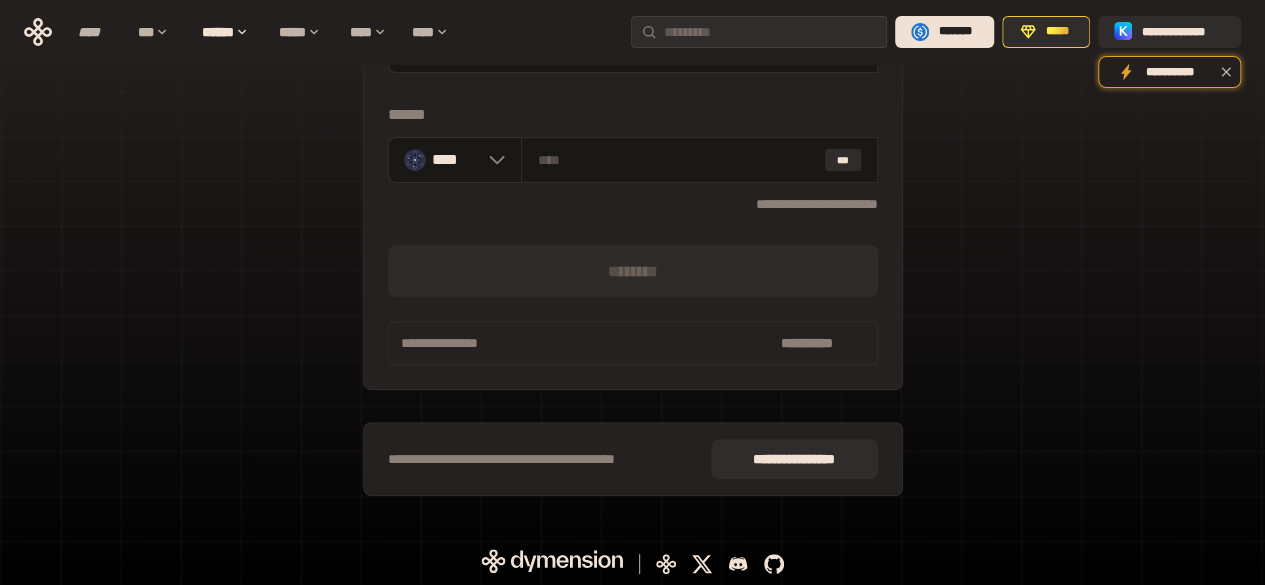 scroll, scrollTop: 0, scrollLeft: 0, axis: both 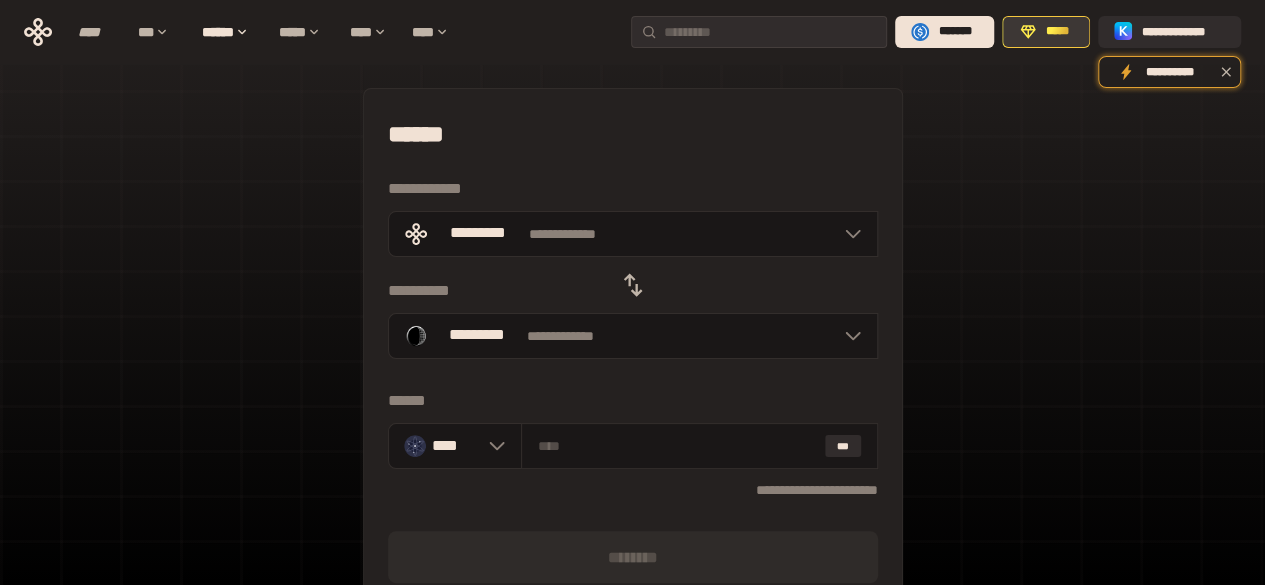 click on "*****" at bounding box center (1057, 32) 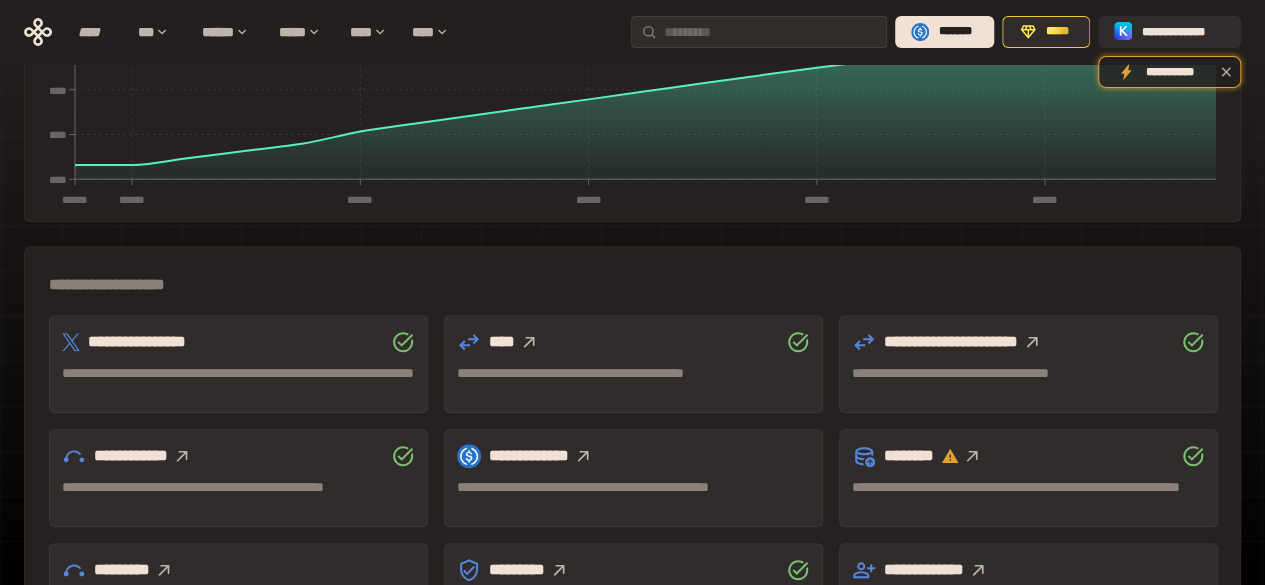 scroll, scrollTop: 697, scrollLeft: 0, axis: vertical 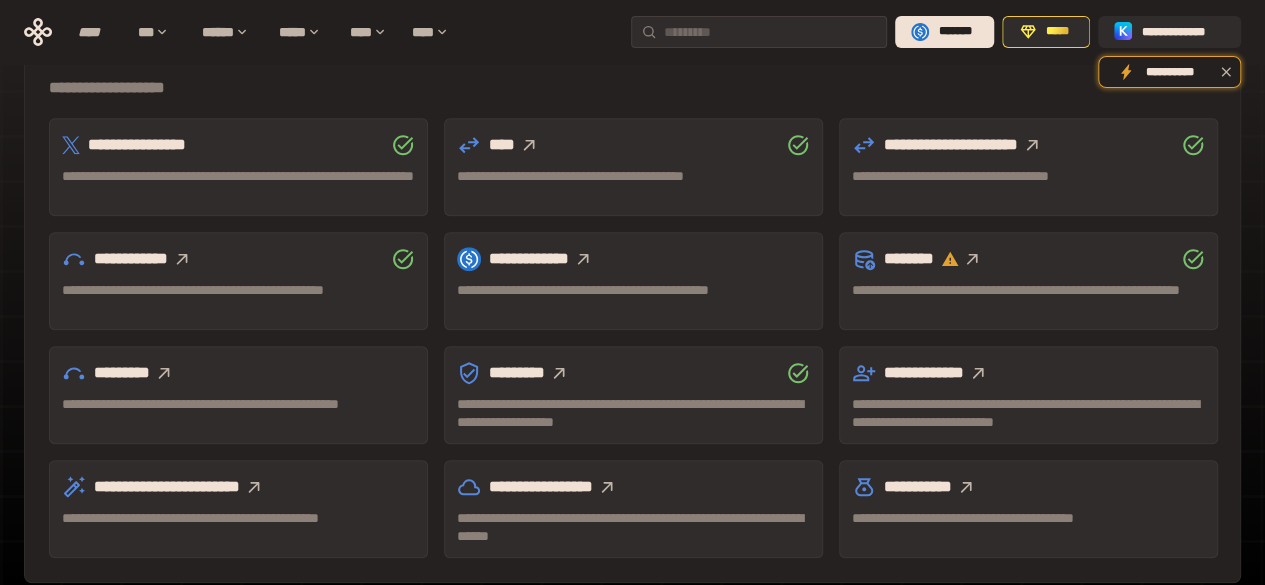 click 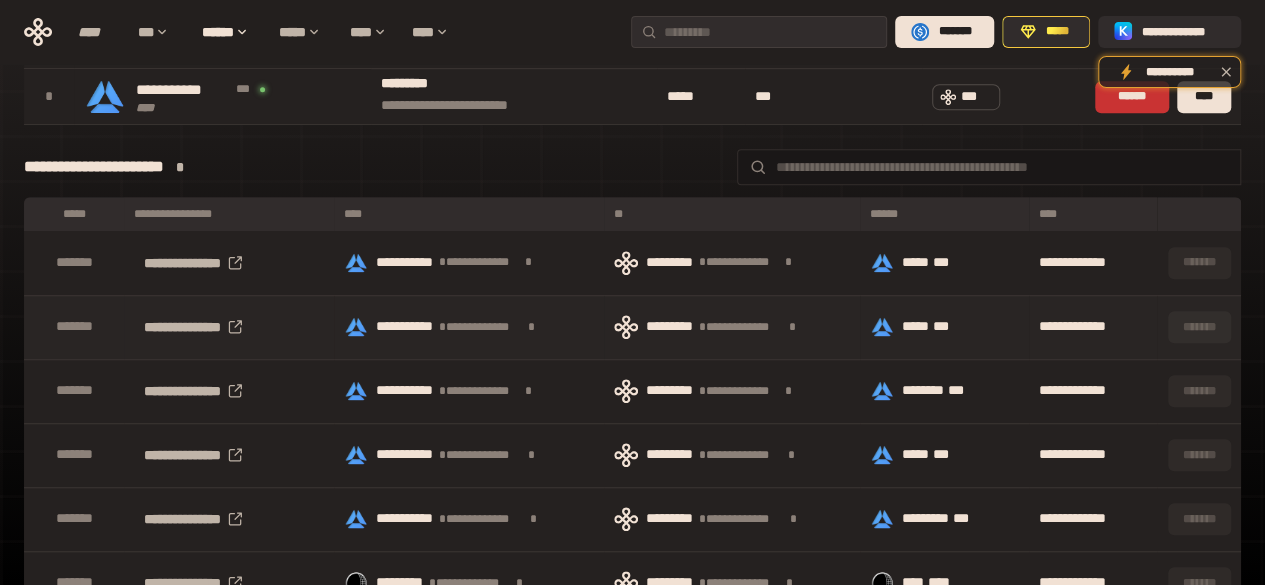 scroll, scrollTop: 0, scrollLeft: 0, axis: both 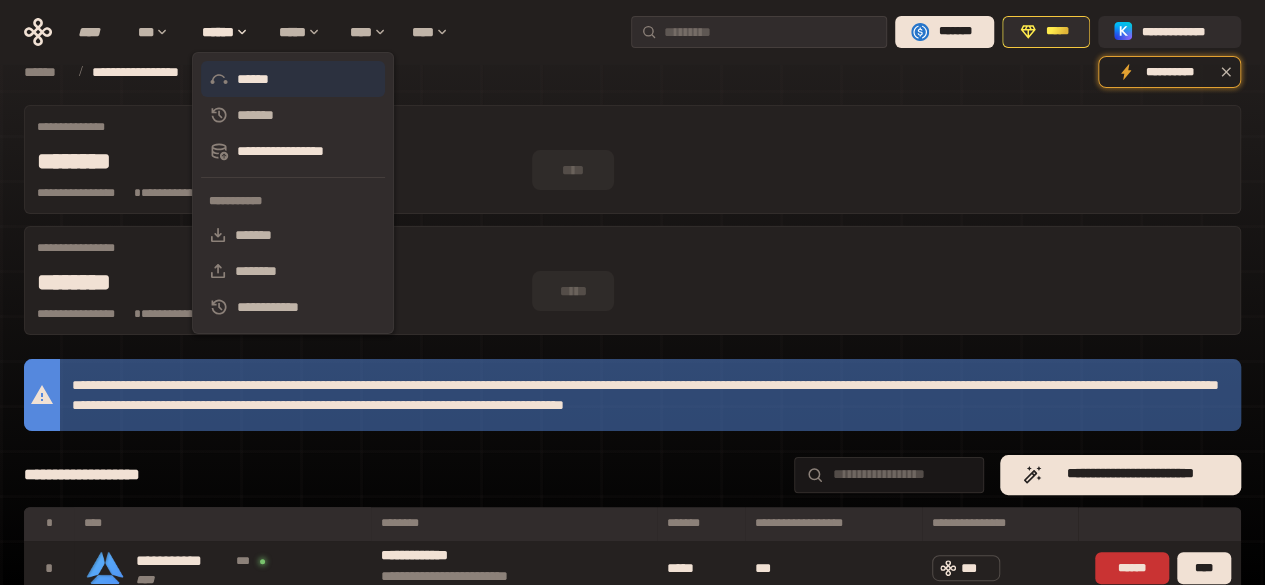 click on "******" at bounding box center (293, 79) 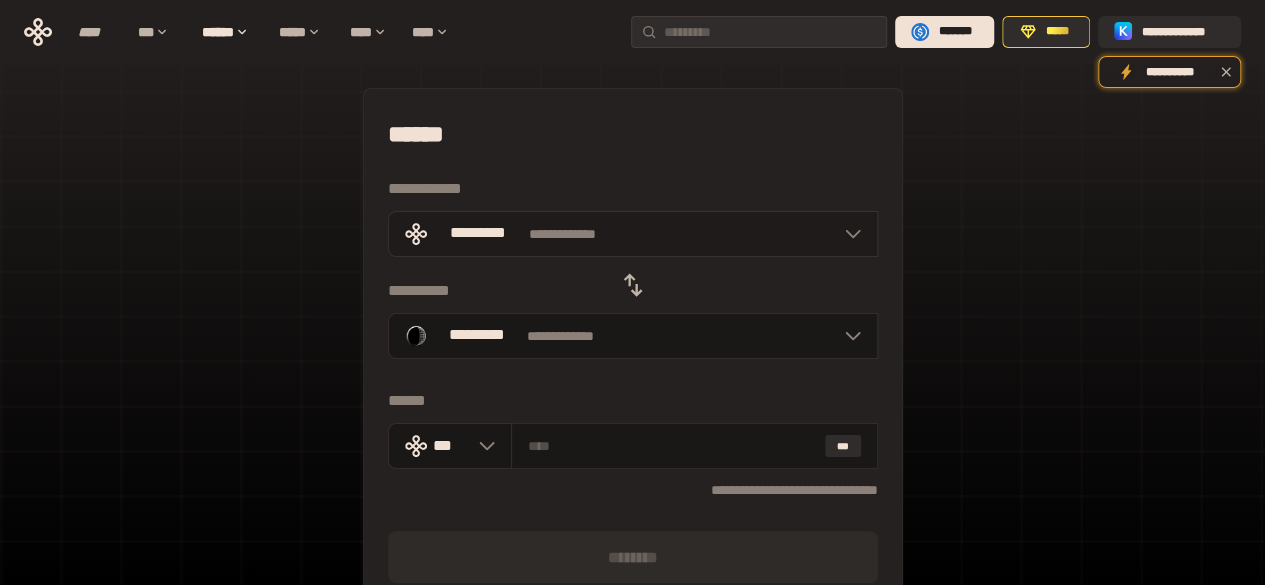 click on "**********" at bounding box center (633, 234) 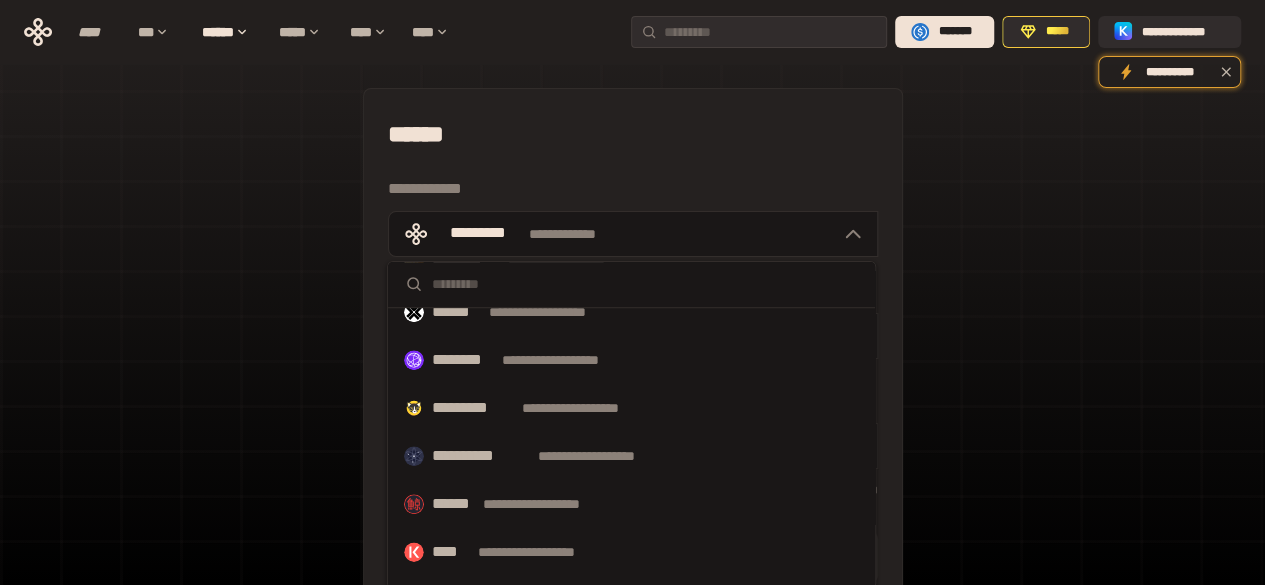 scroll, scrollTop: 600, scrollLeft: 0, axis: vertical 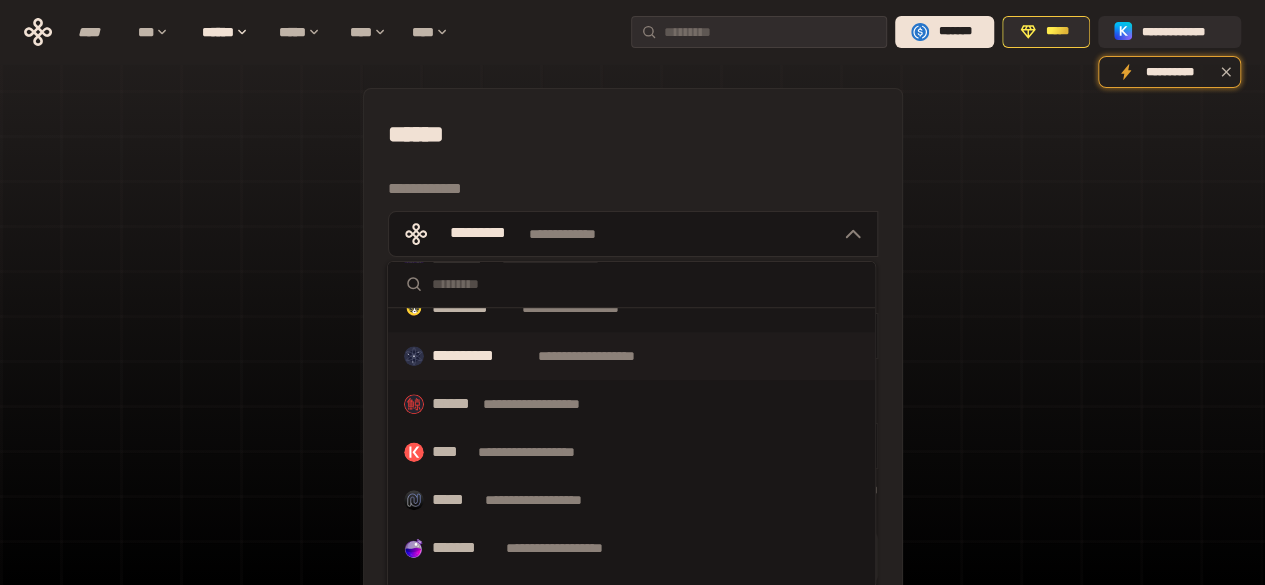 click on "**********" at bounding box center (605, 356) 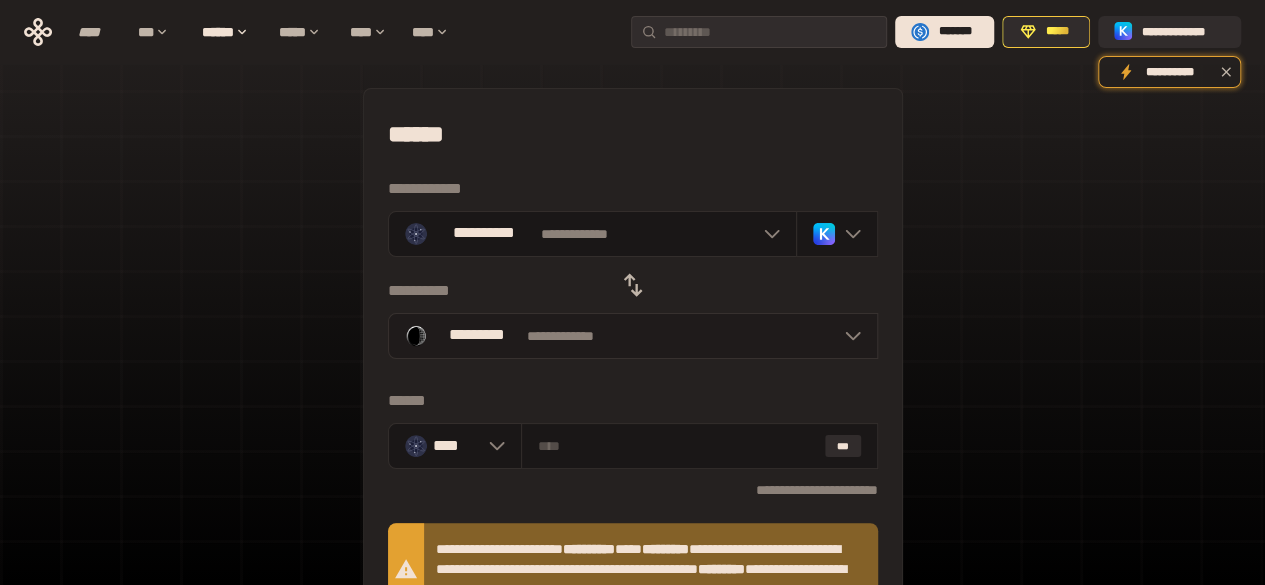 click 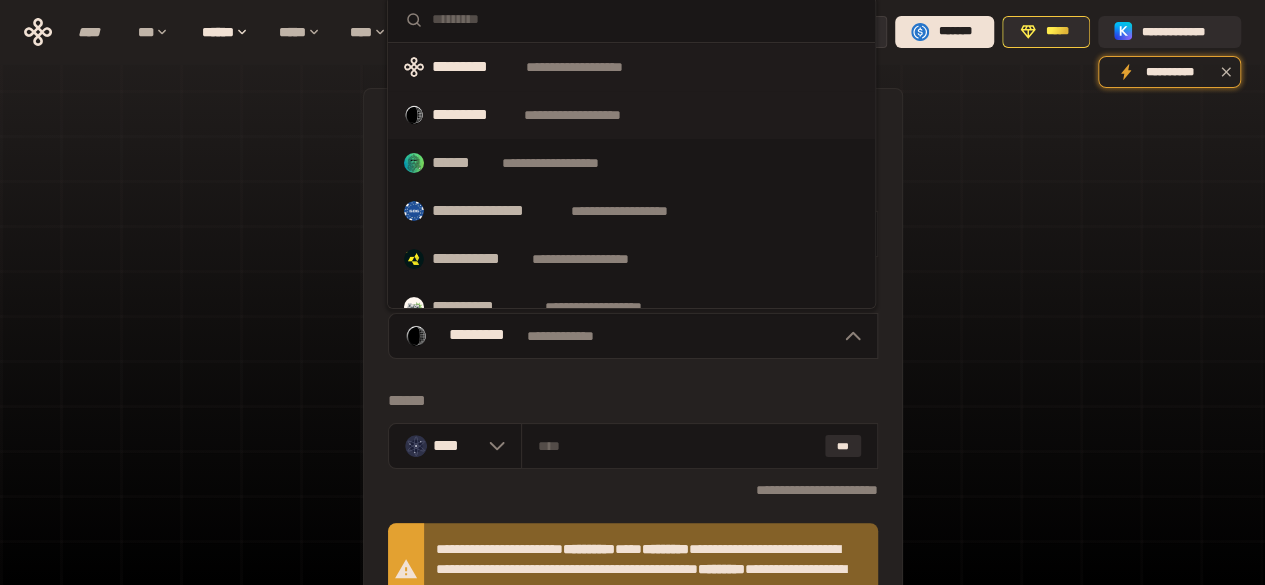 click on "**********" at bounding box center (593, 67) 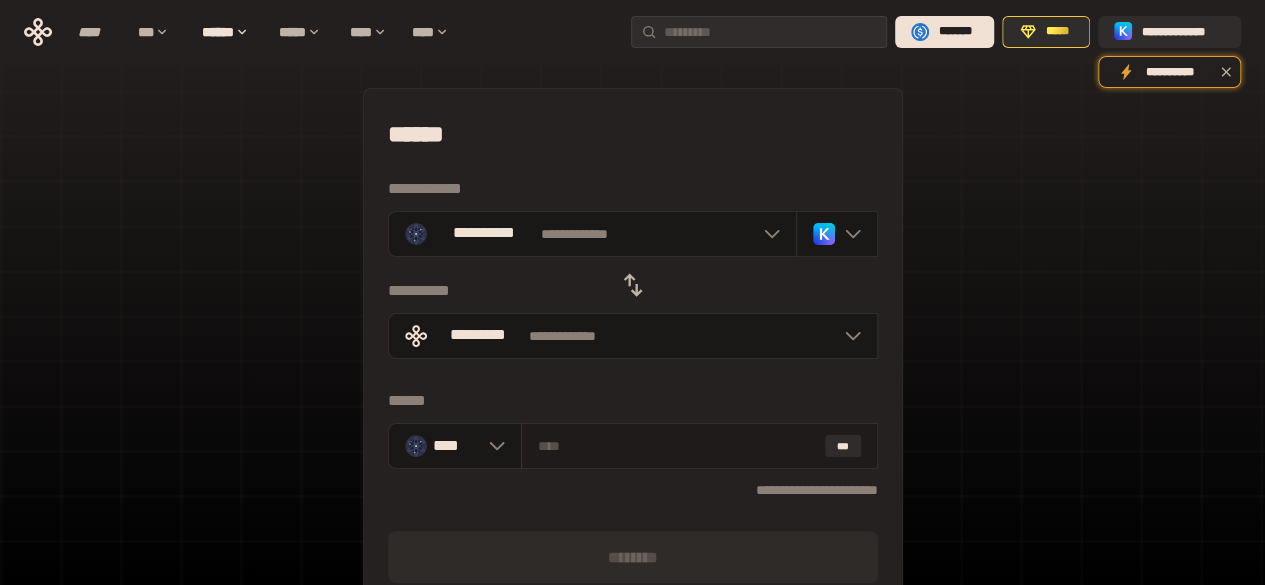 click at bounding box center (677, 446) 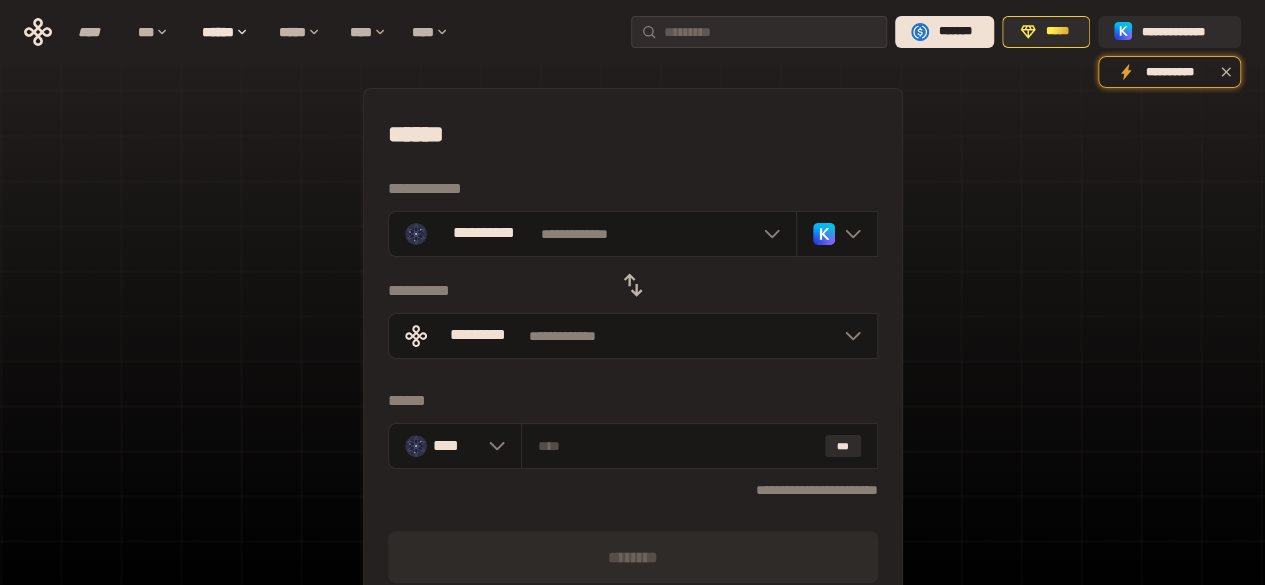 scroll, scrollTop: 100, scrollLeft: 0, axis: vertical 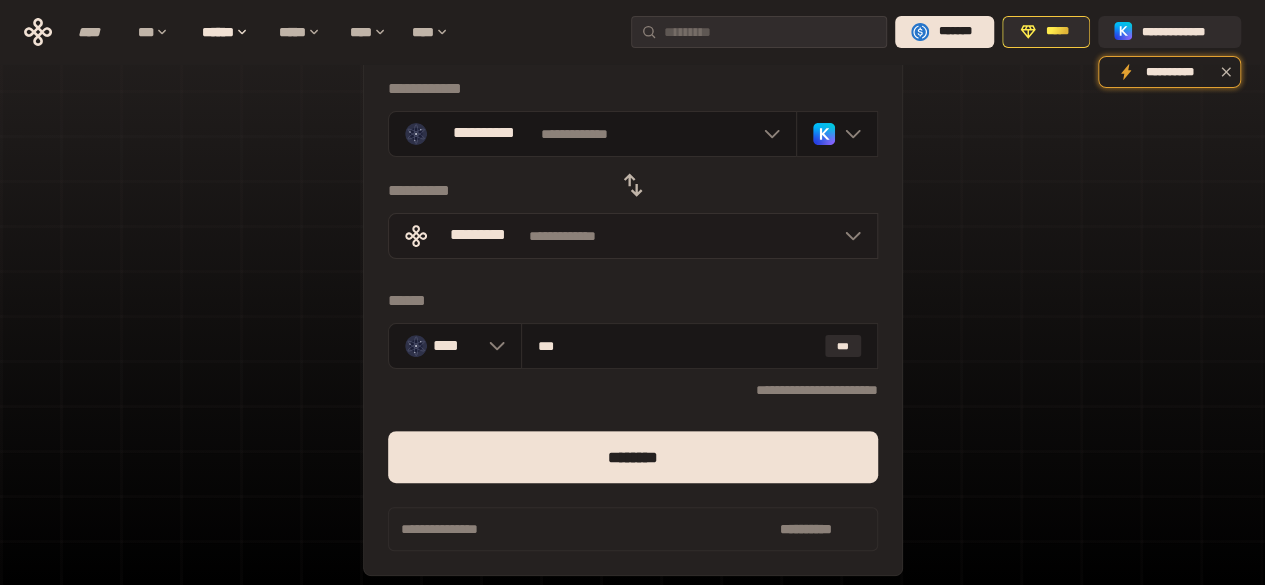 click 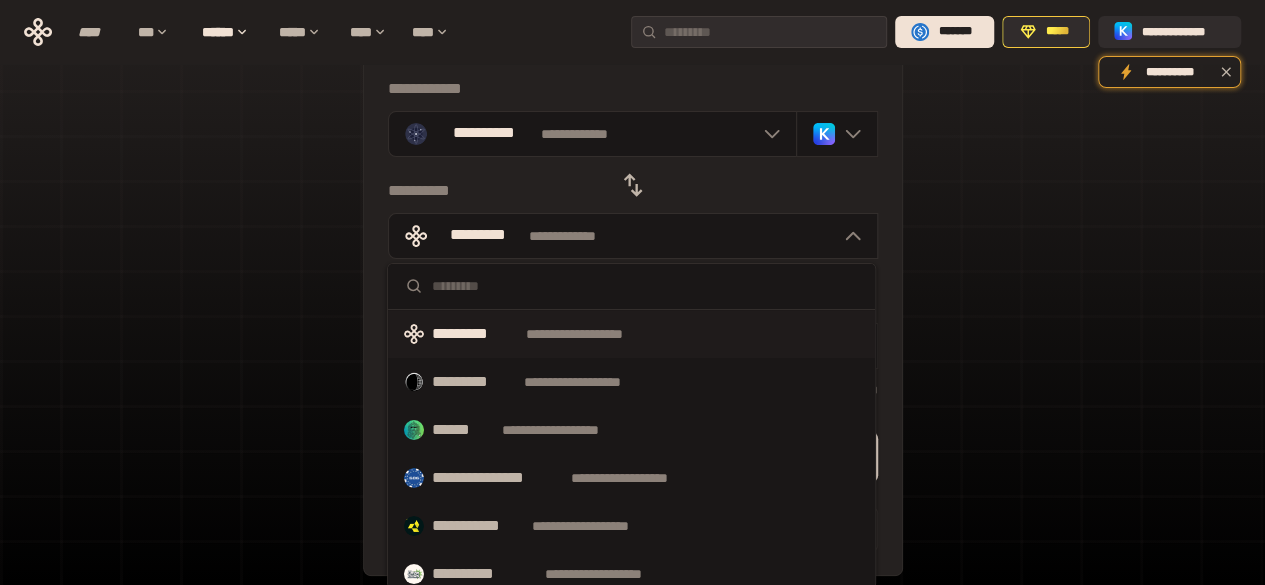 click on "**********" at bounding box center (593, 334) 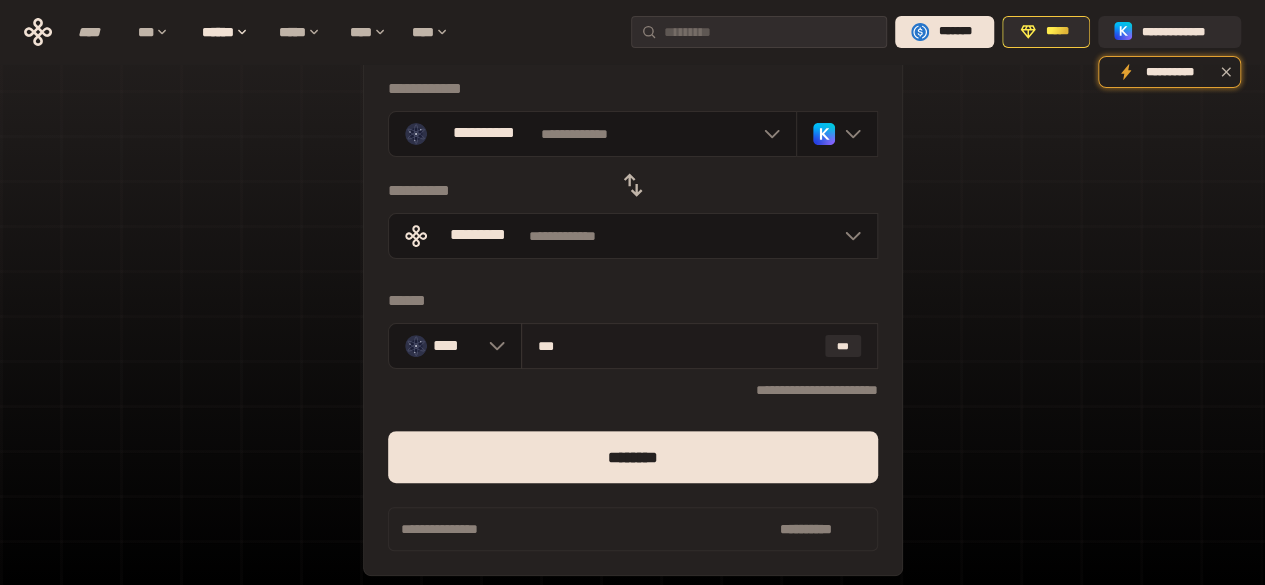 click on "***" at bounding box center [677, 346] 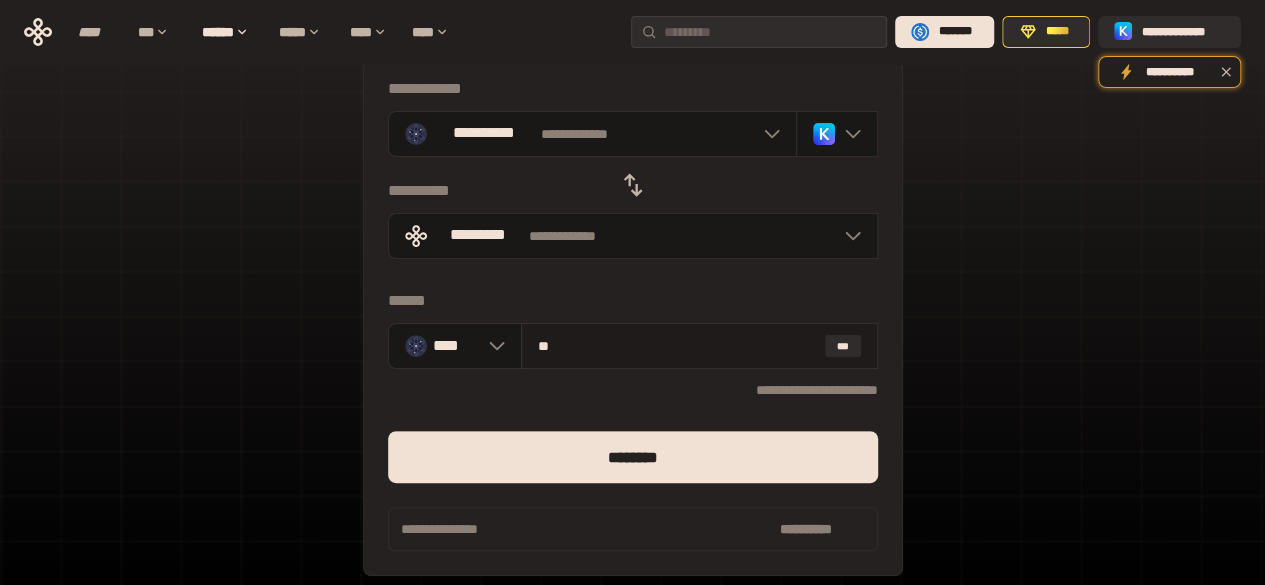 type on "*" 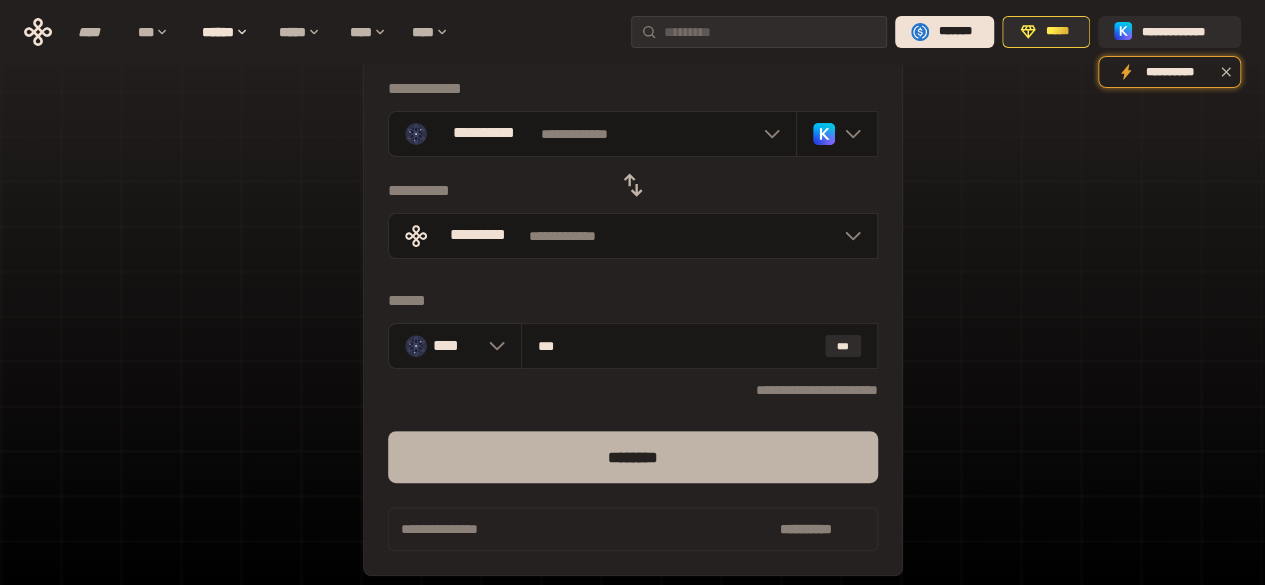 type on "***" 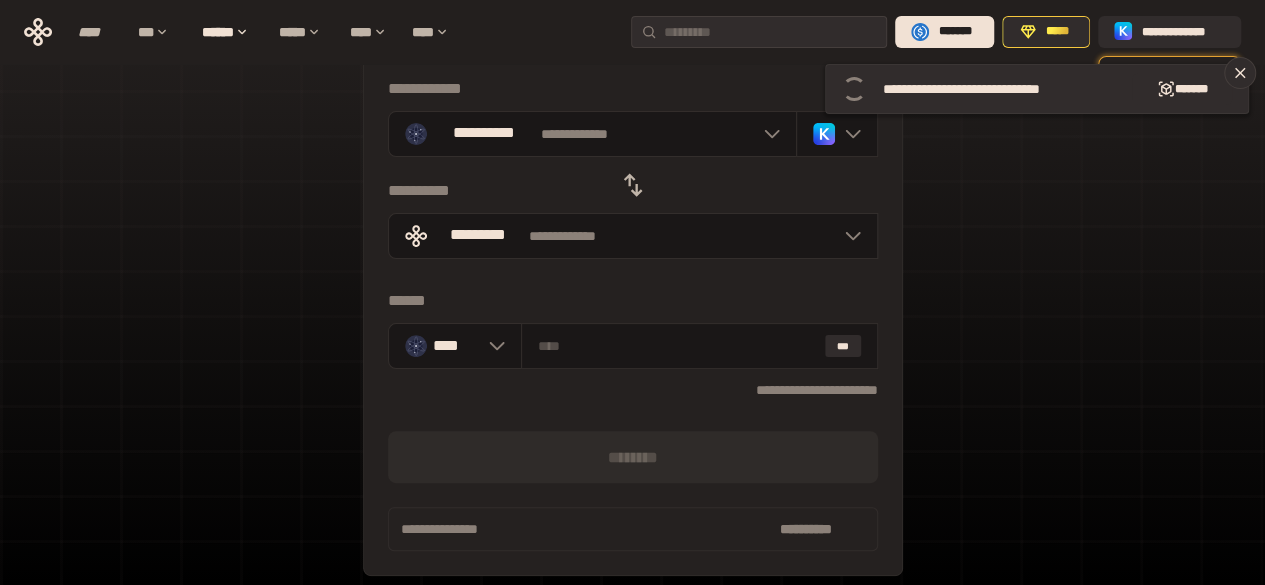 click on "**********" at bounding box center (632, 345) 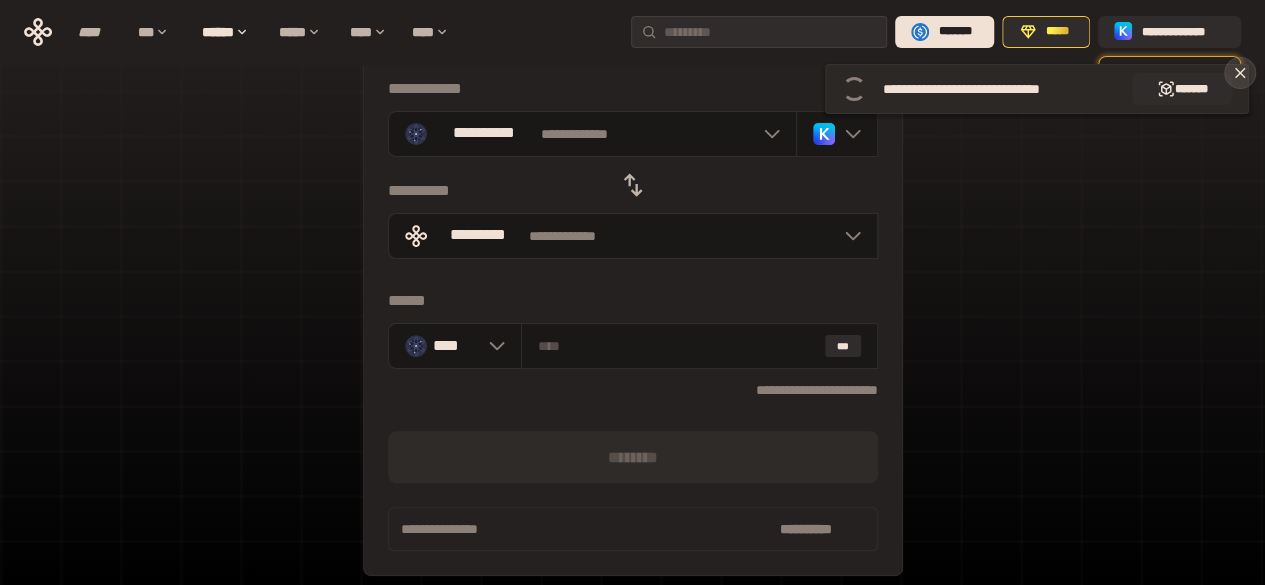 click 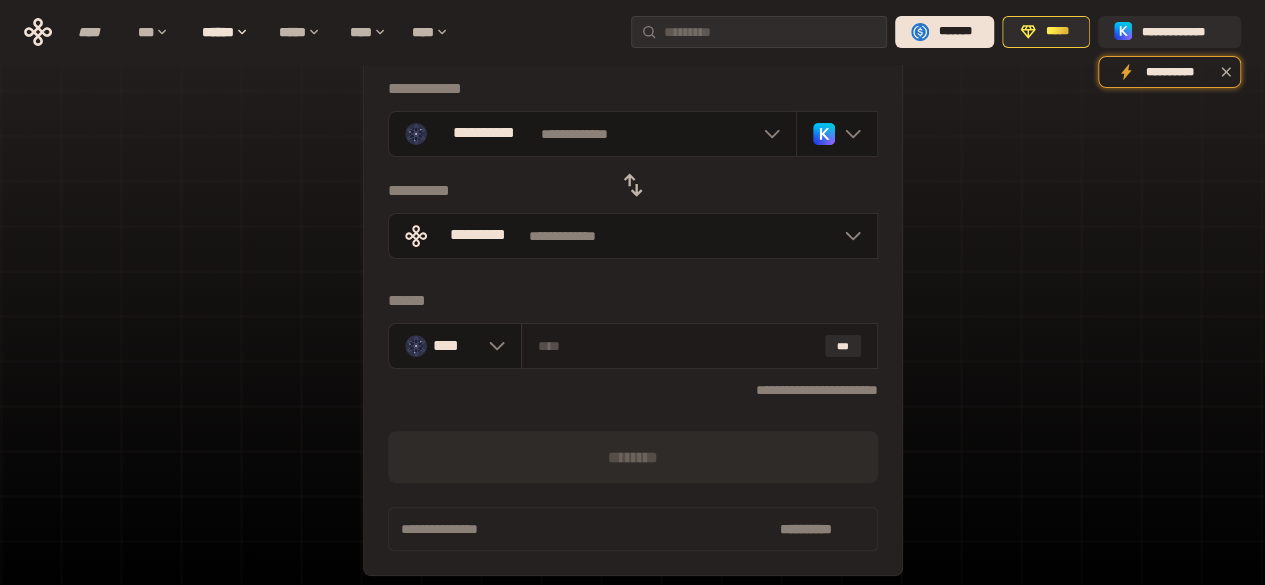 click at bounding box center (677, 346) 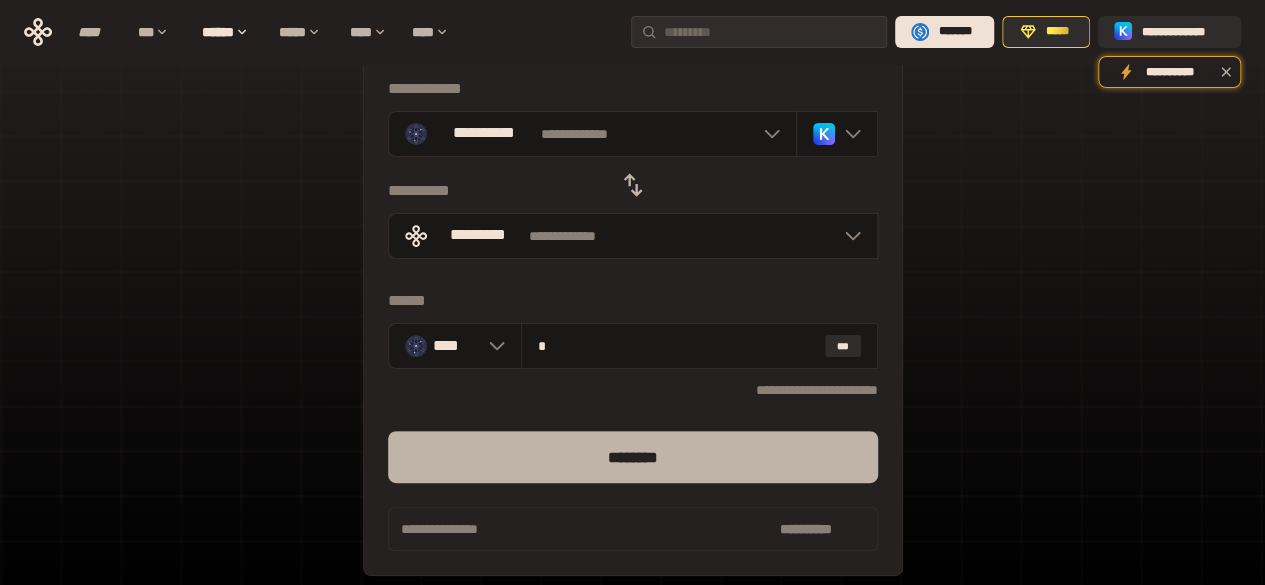 type on "*" 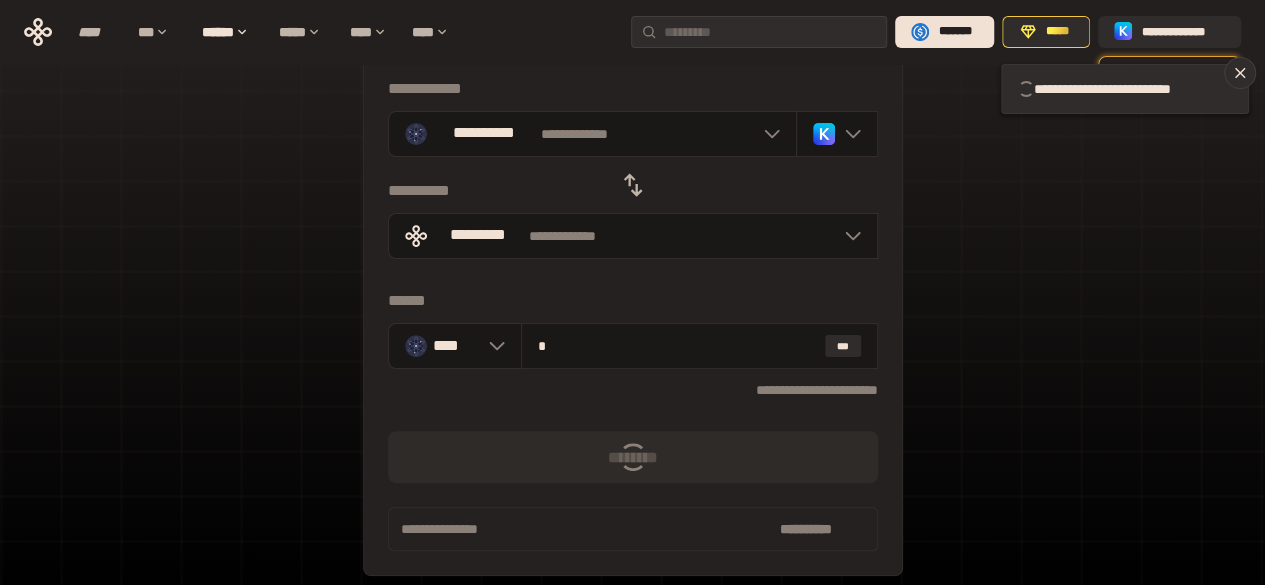 type 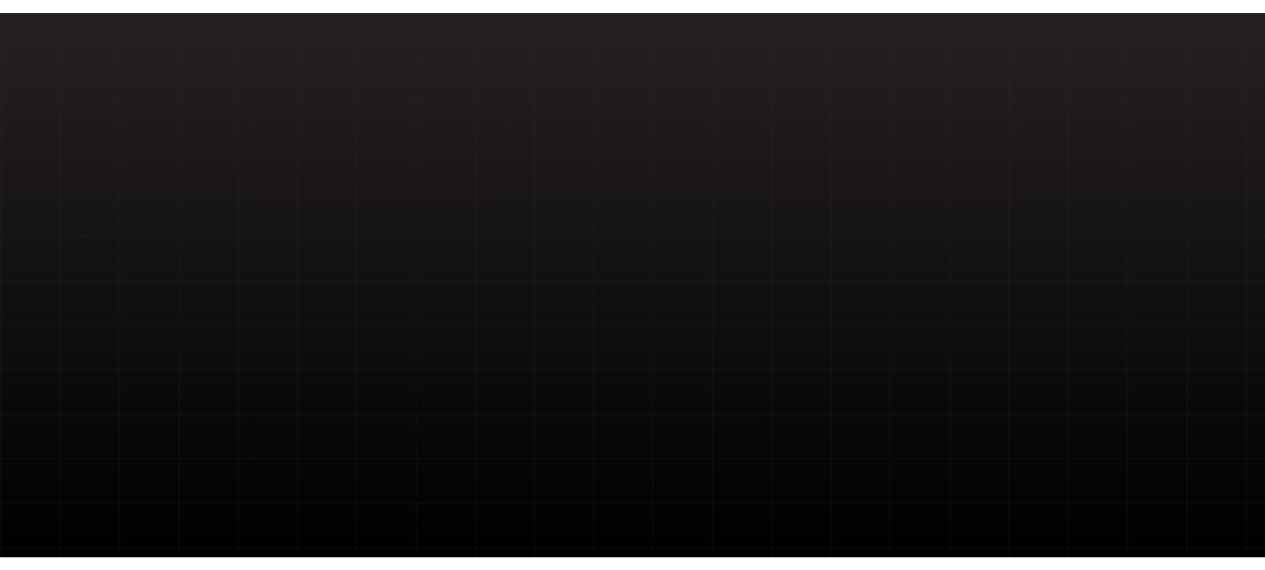 scroll, scrollTop: 0, scrollLeft: 0, axis: both 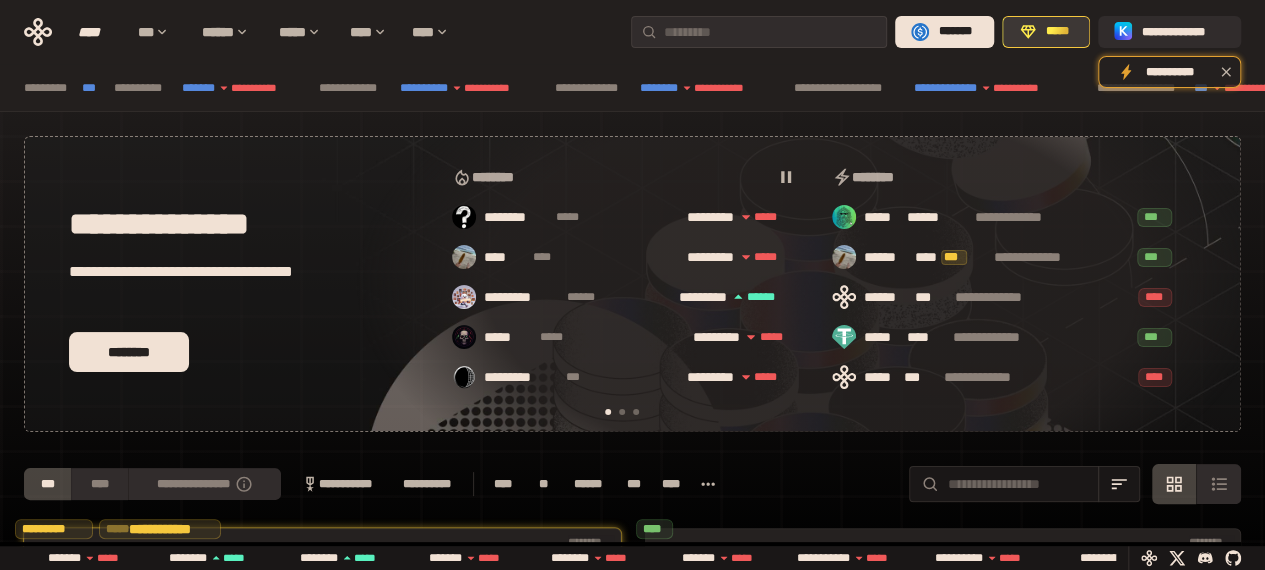 click on "*****" at bounding box center (1057, 32) 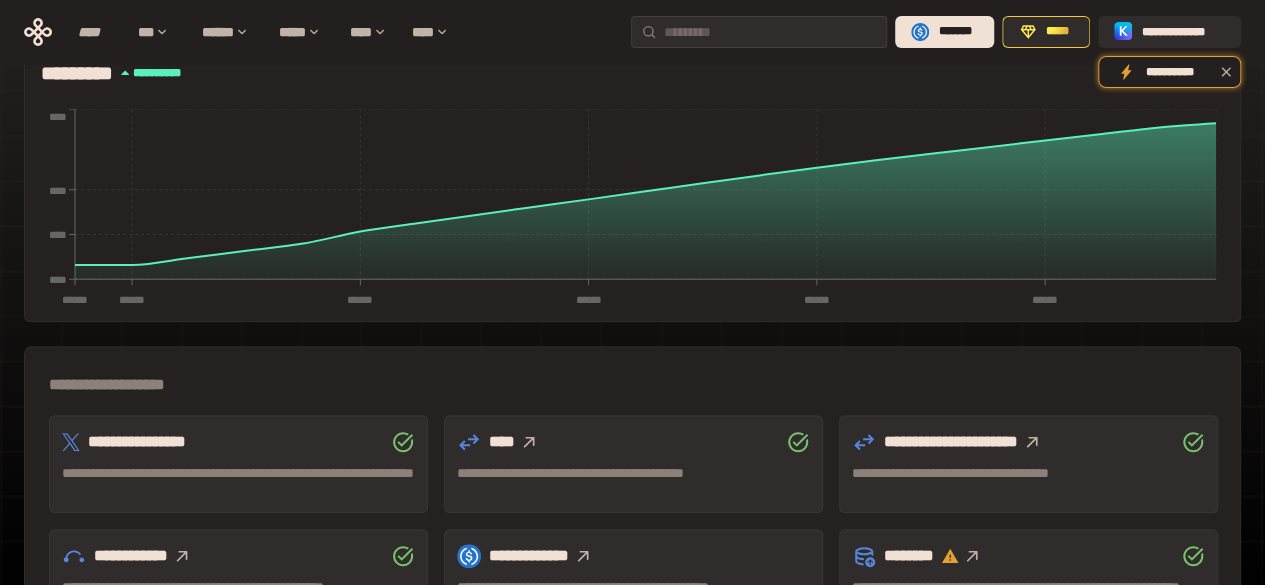 scroll, scrollTop: 500, scrollLeft: 0, axis: vertical 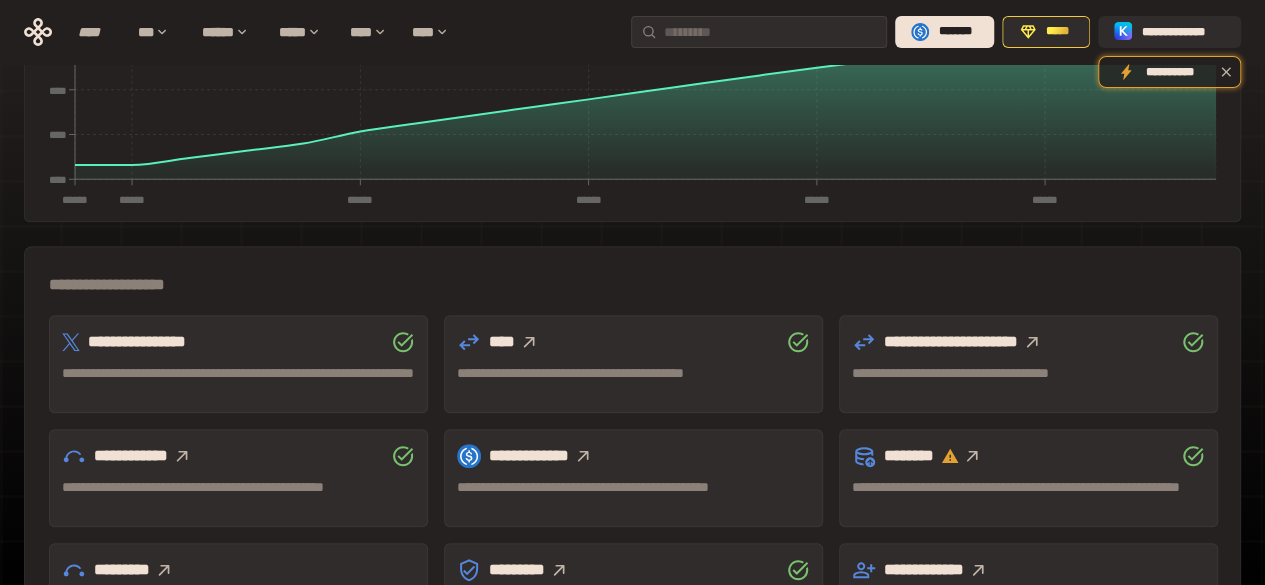 click 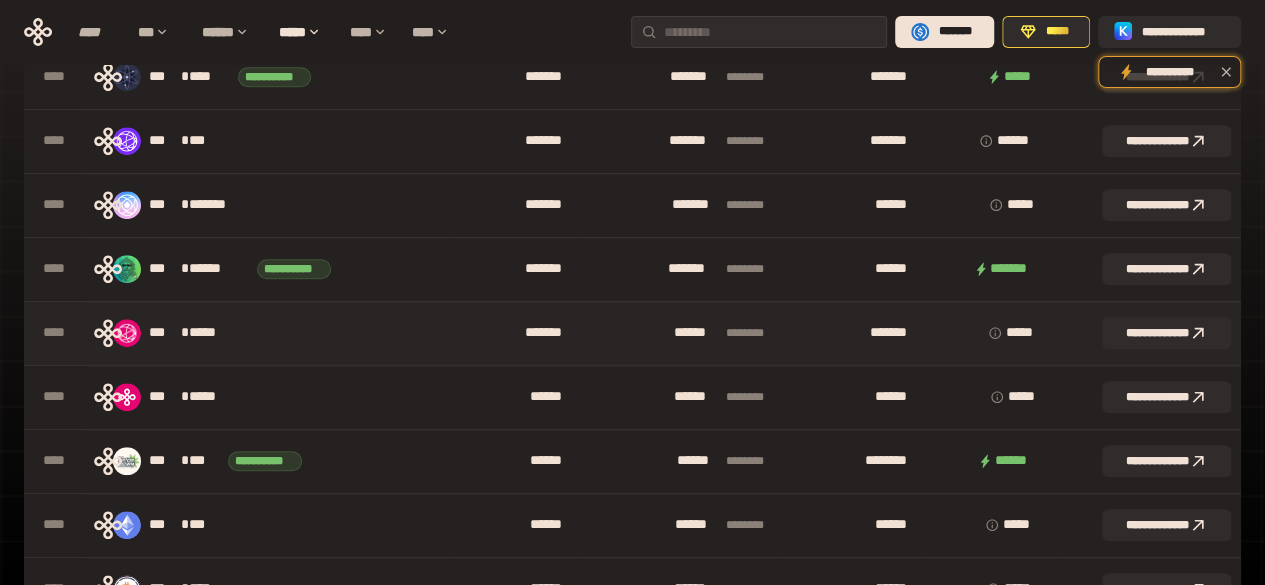 scroll, scrollTop: 400, scrollLeft: 0, axis: vertical 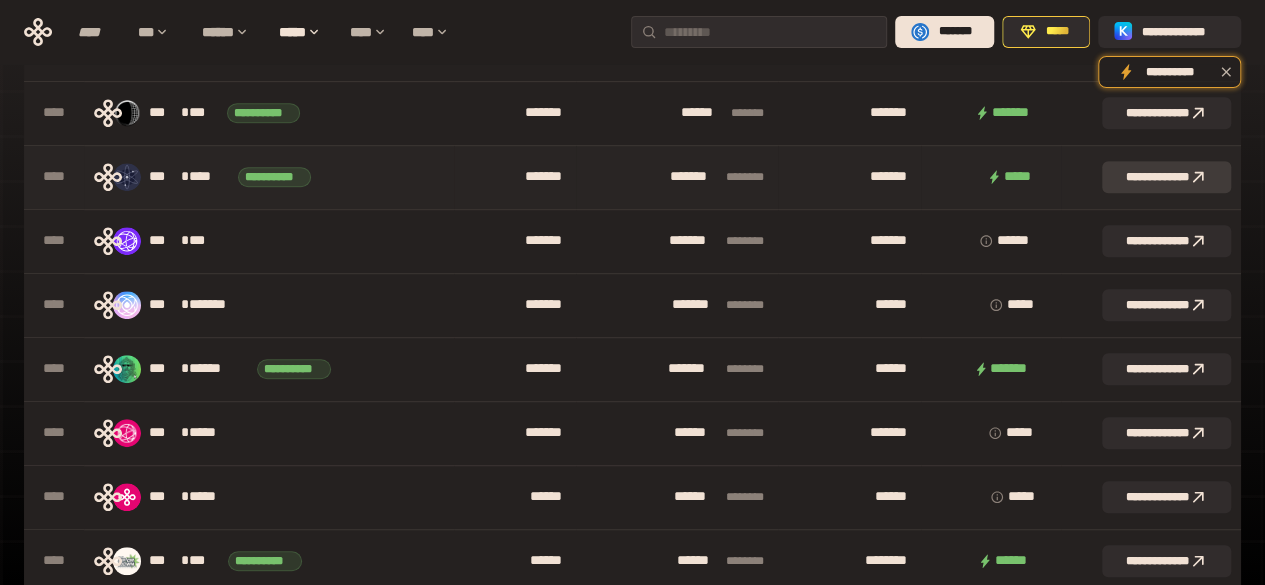 click on "**********" at bounding box center (1166, 177) 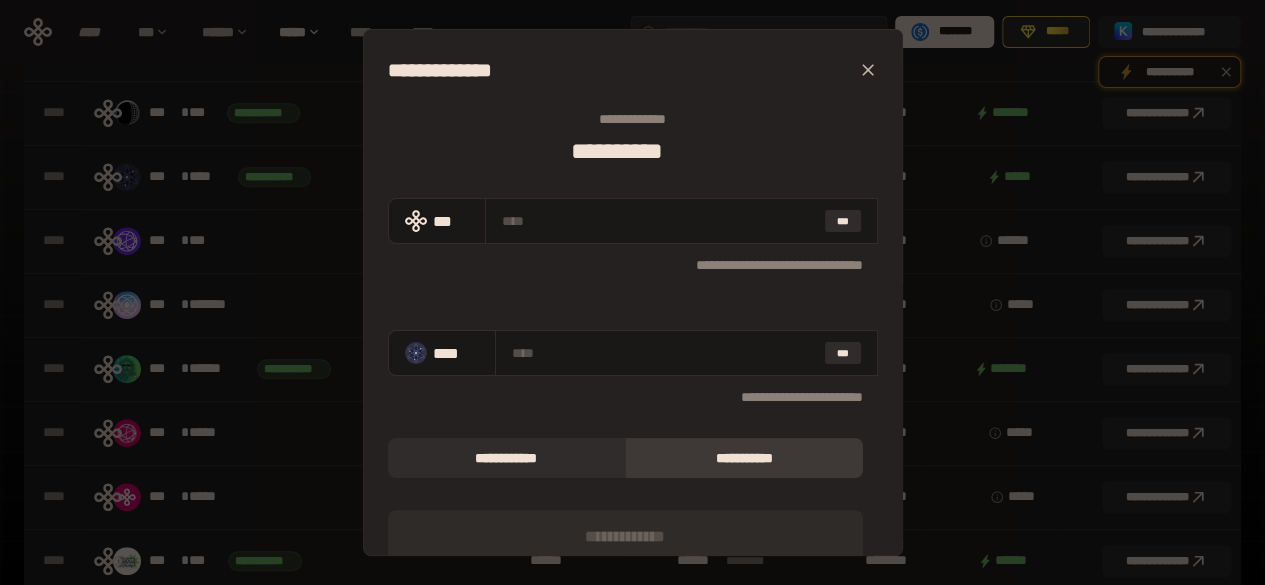 click at bounding box center (868, 70) 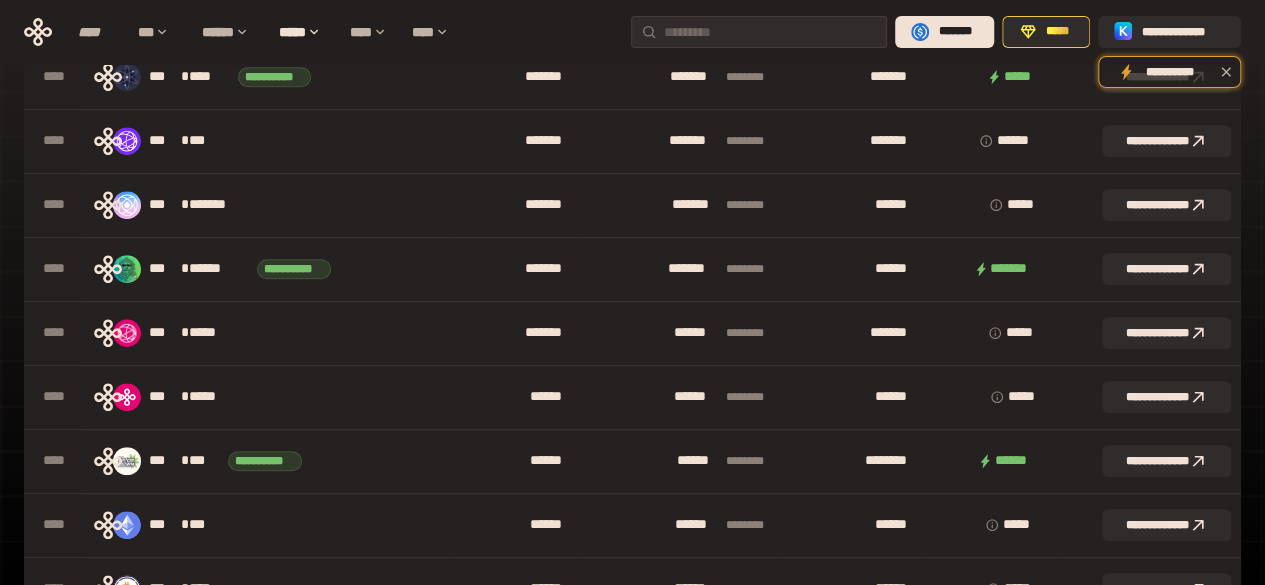 scroll, scrollTop: 300, scrollLeft: 0, axis: vertical 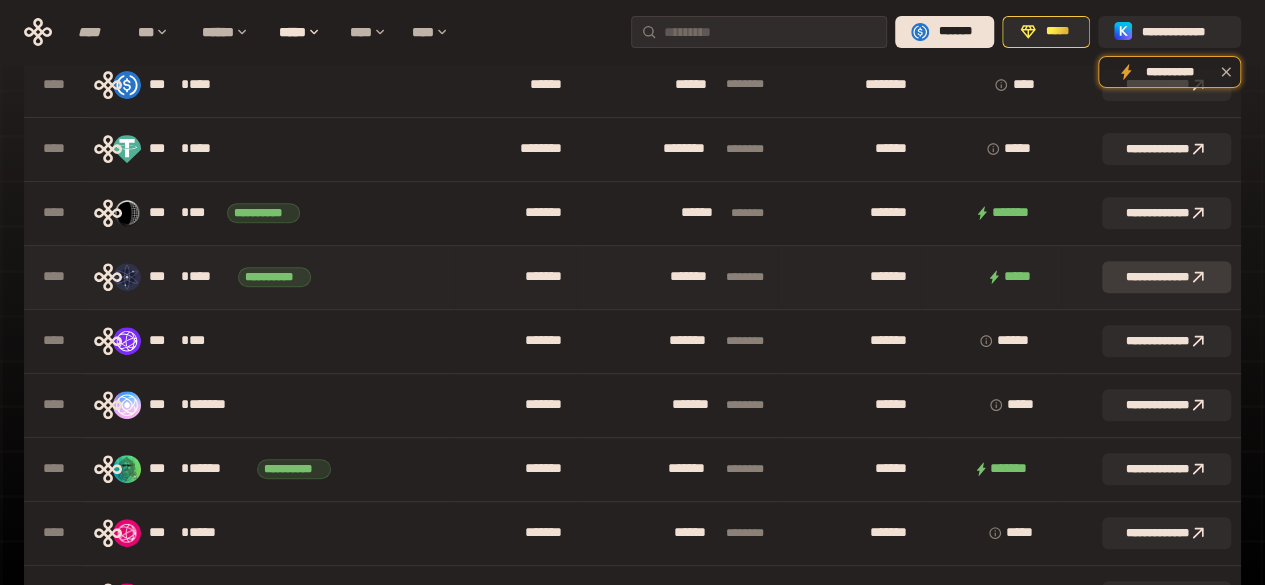 click on "**********" at bounding box center [1166, 277] 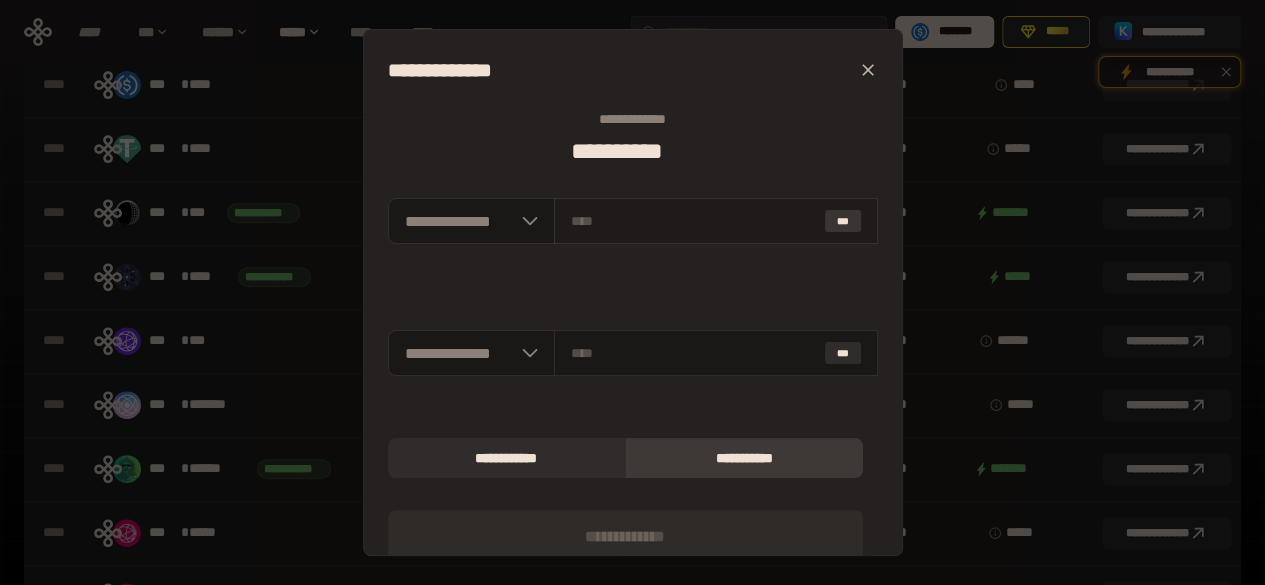 click on "***" at bounding box center (843, 221) 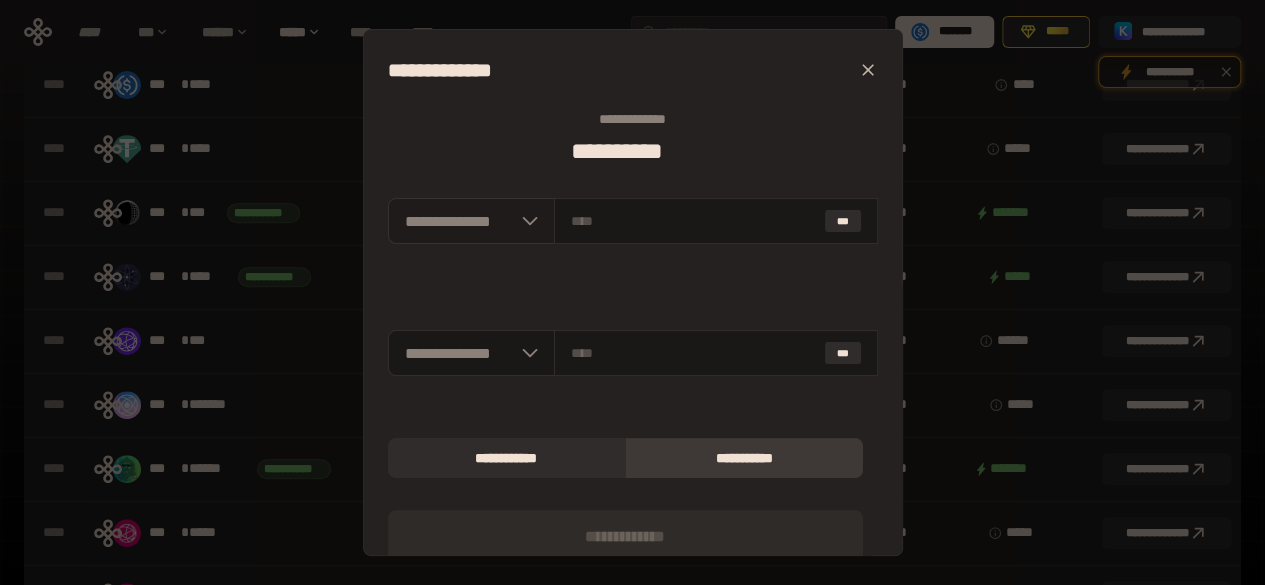 click 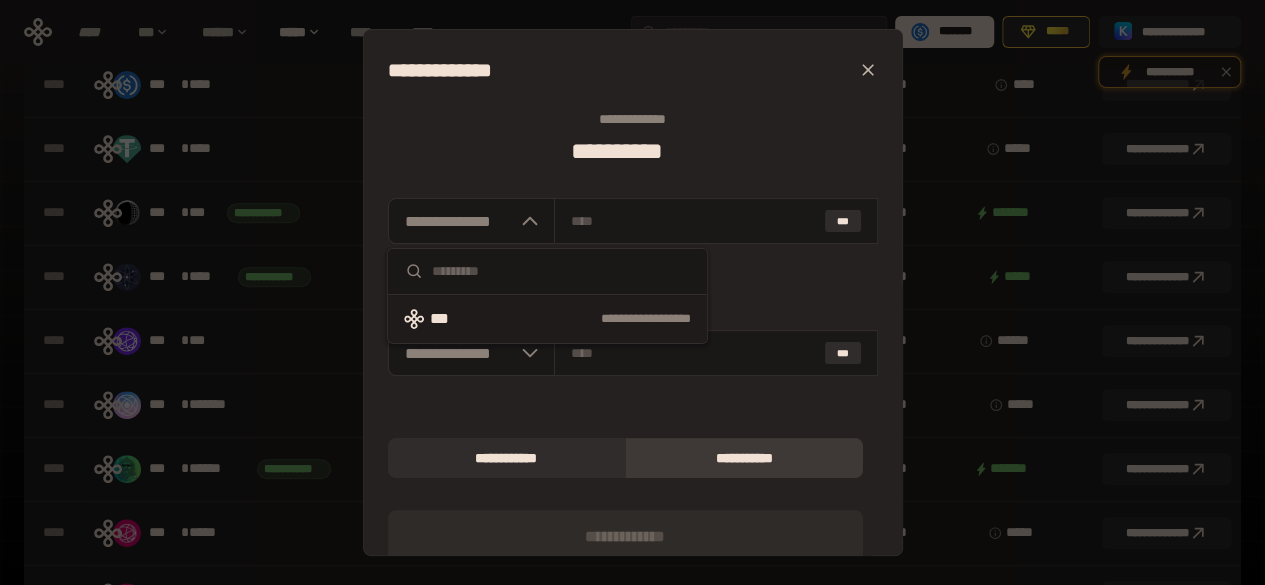 click on "**********" at bounding box center [591, 319] 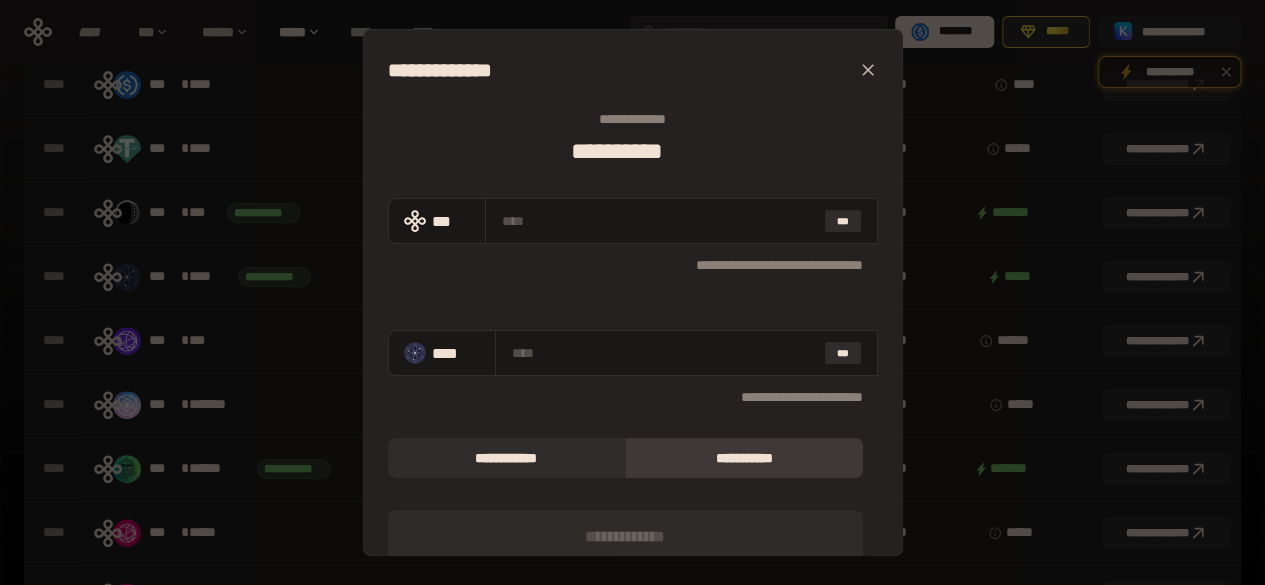 click 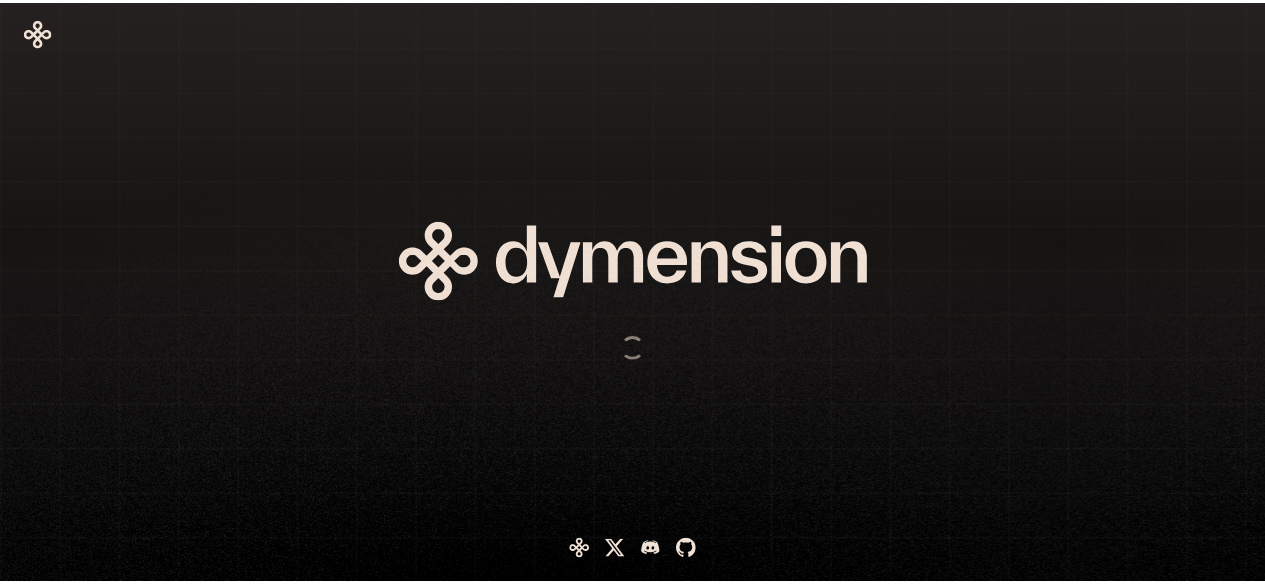 scroll, scrollTop: 0, scrollLeft: 0, axis: both 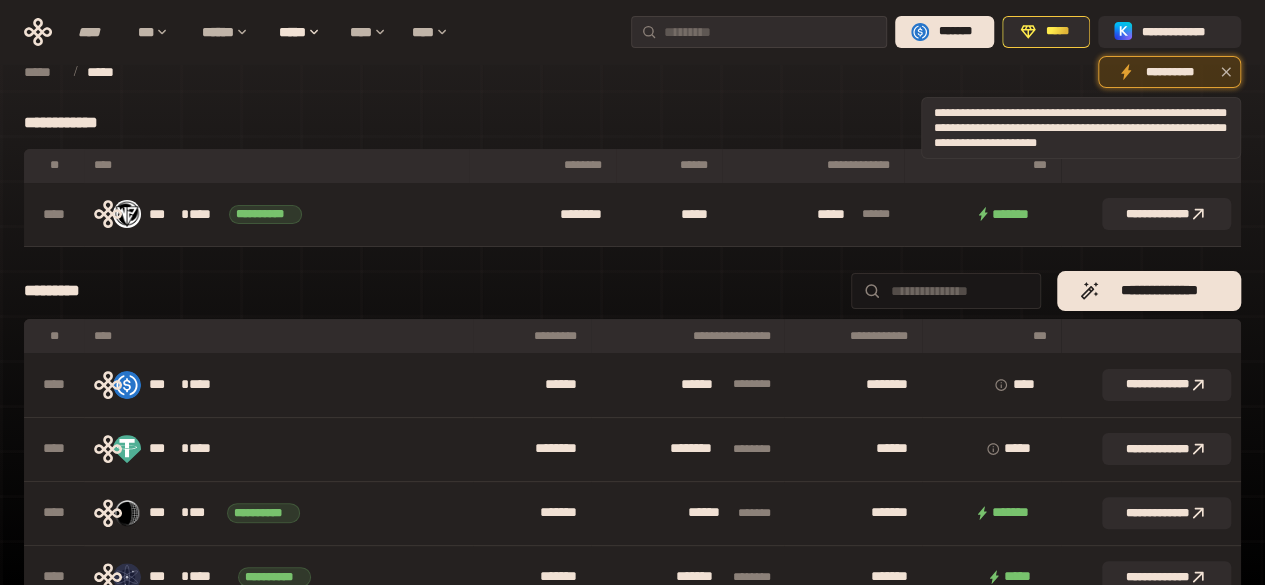 click at bounding box center [1226, 72] 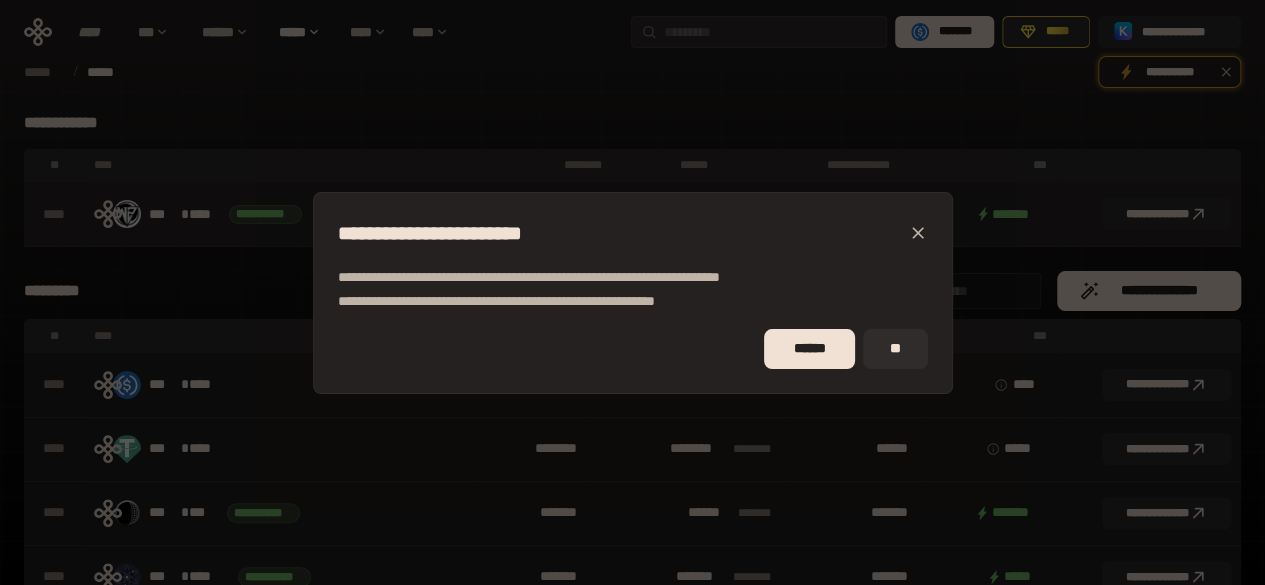 drag, startPoint x: 920, startPoint y: 229, endPoint x: 927, endPoint y: 213, distance: 17.464249 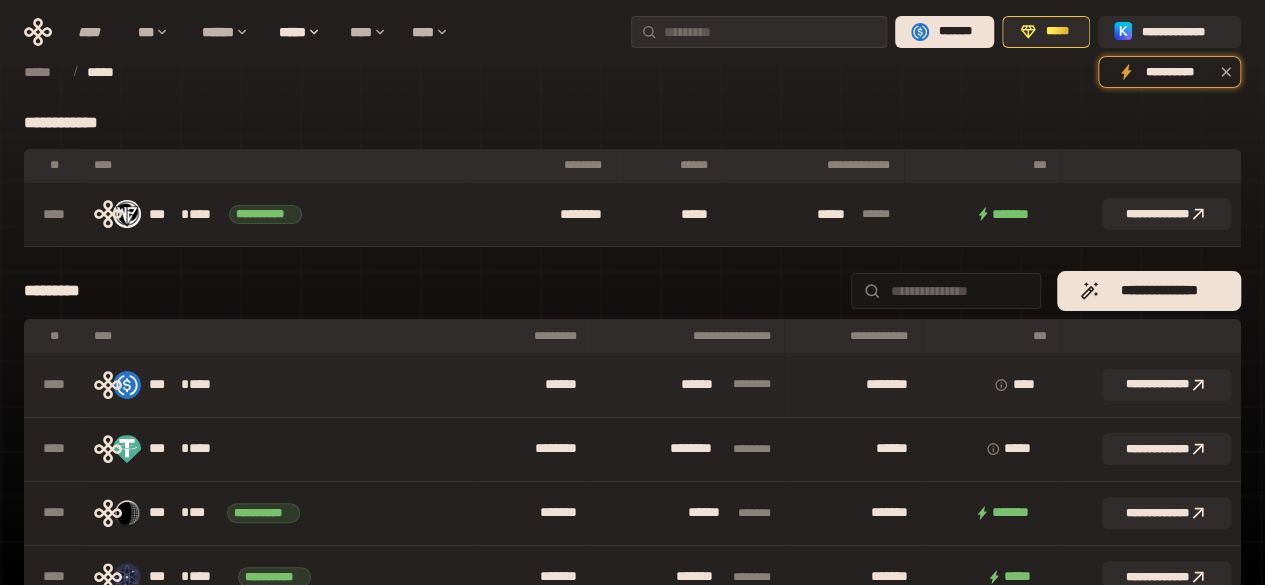 scroll, scrollTop: 200, scrollLeft: 0, axis: vertical 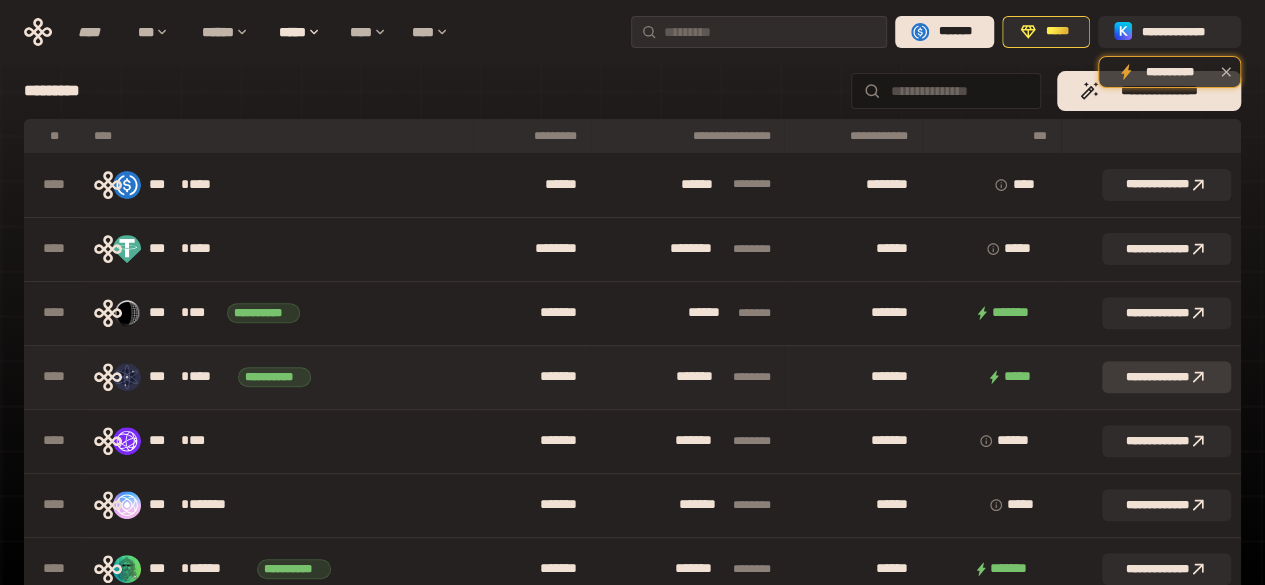 click 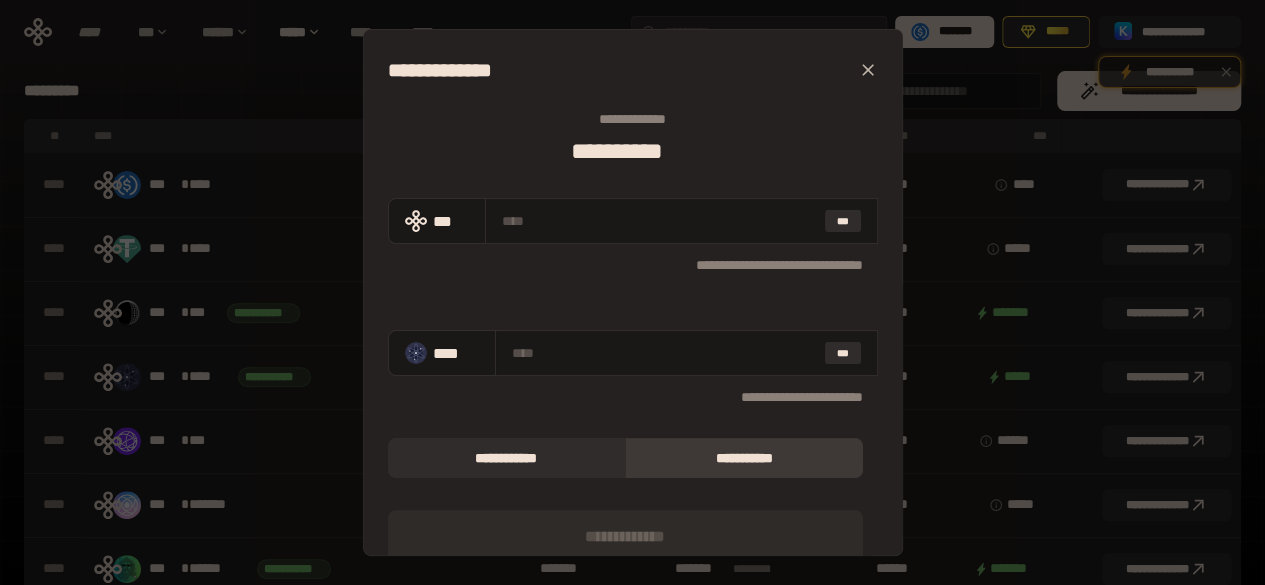 click 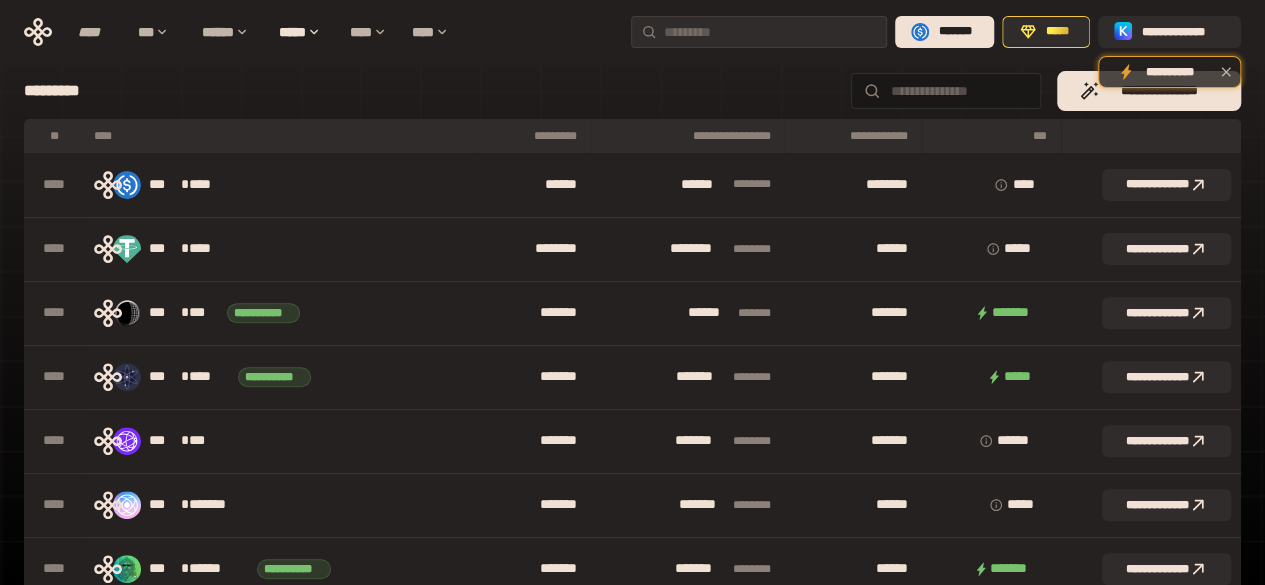 scroll, scrollTop: 0, scrollLeft: 0, axis: both 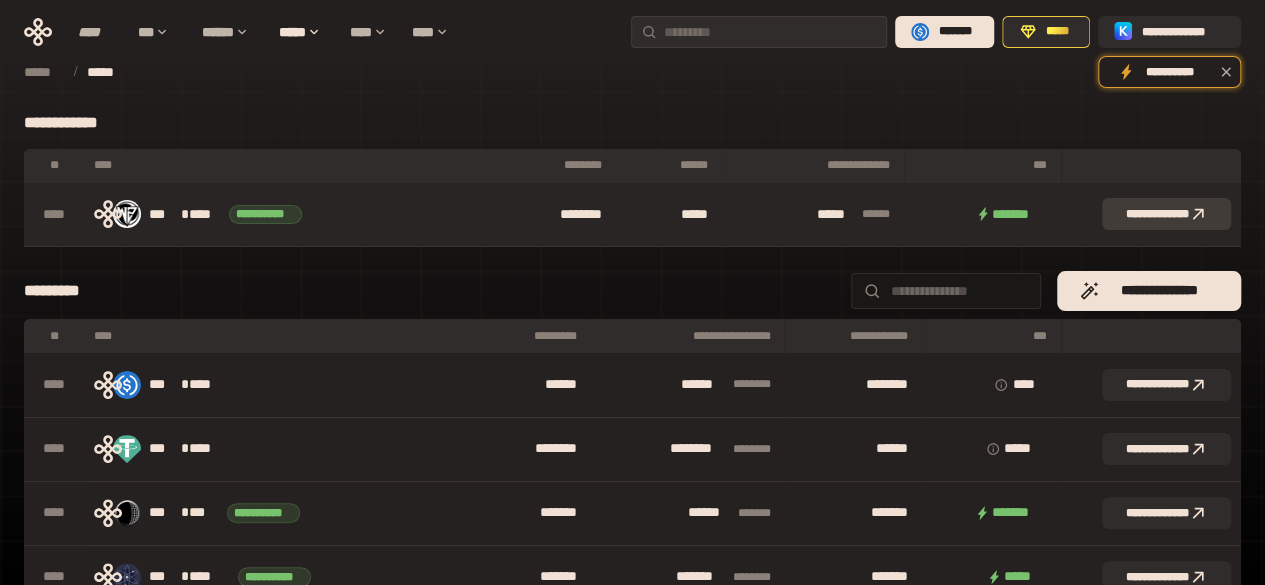 click on "**********" at bounding box center [1166, 214] 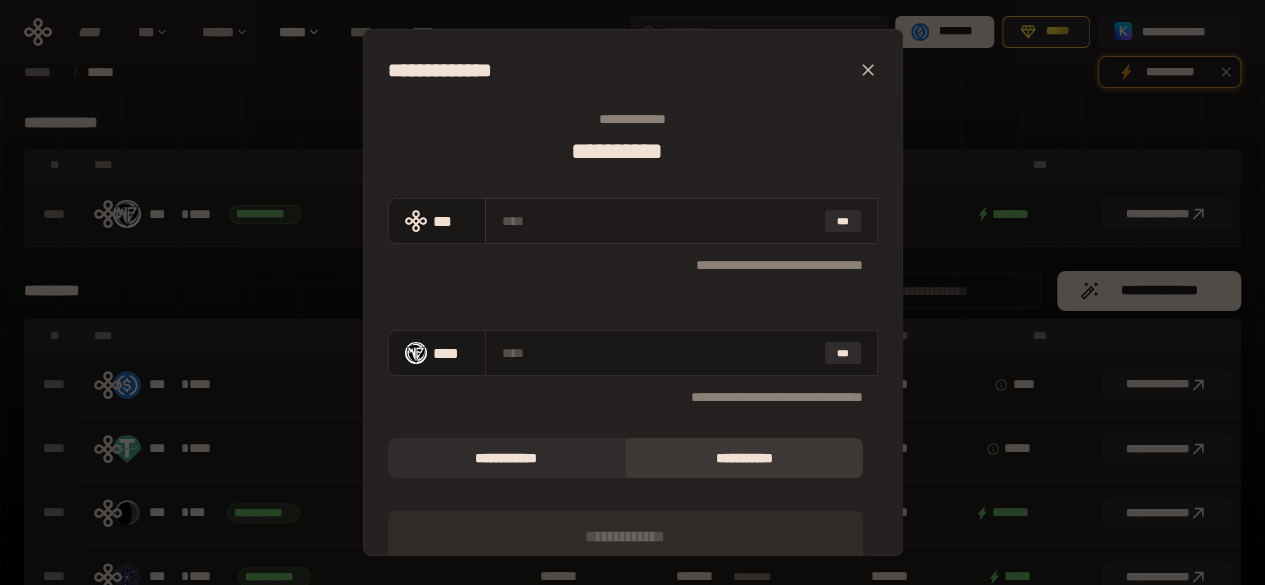 scroll, scrollTop: 98, scrollLeft: 0, axis: vertical 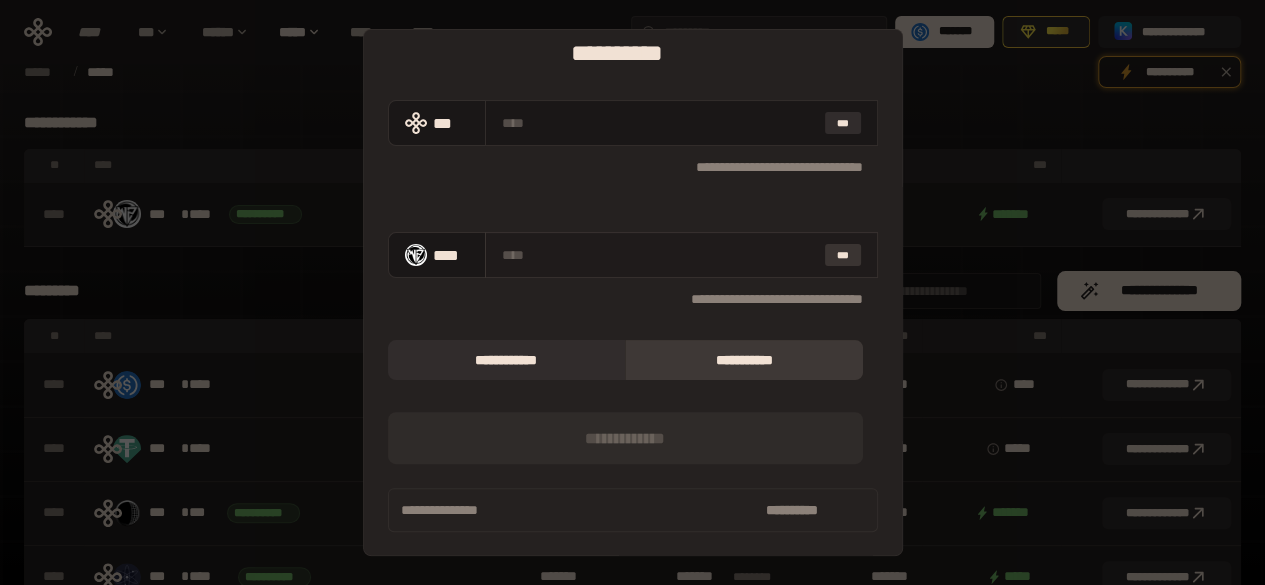 click on "***" at bounding box center (843, 255) 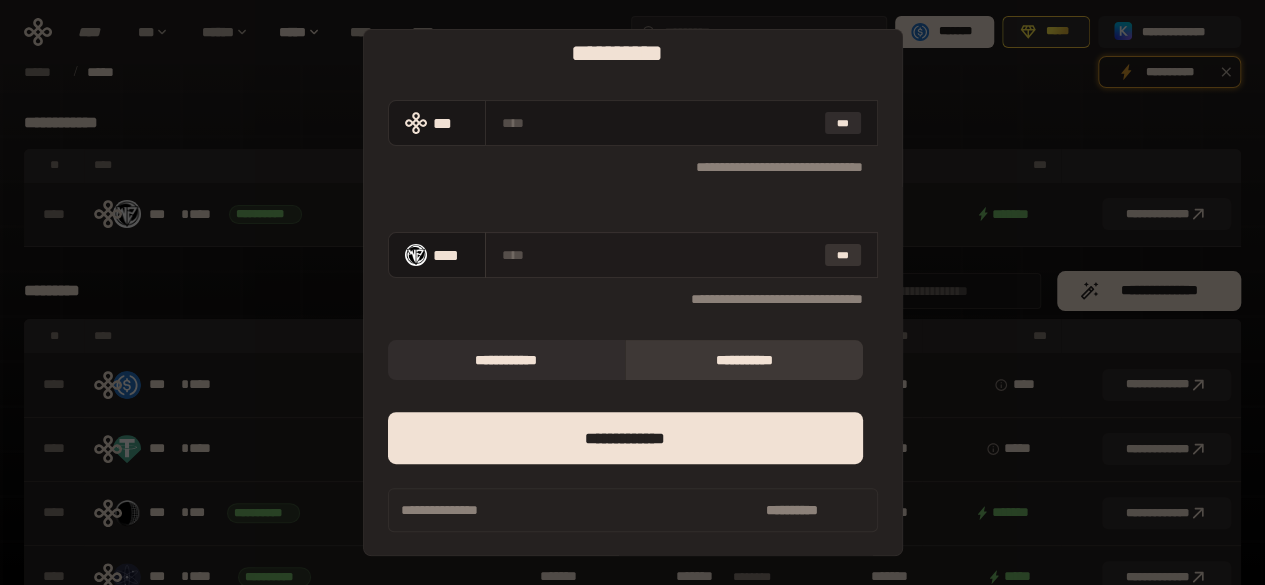 type on "**********" 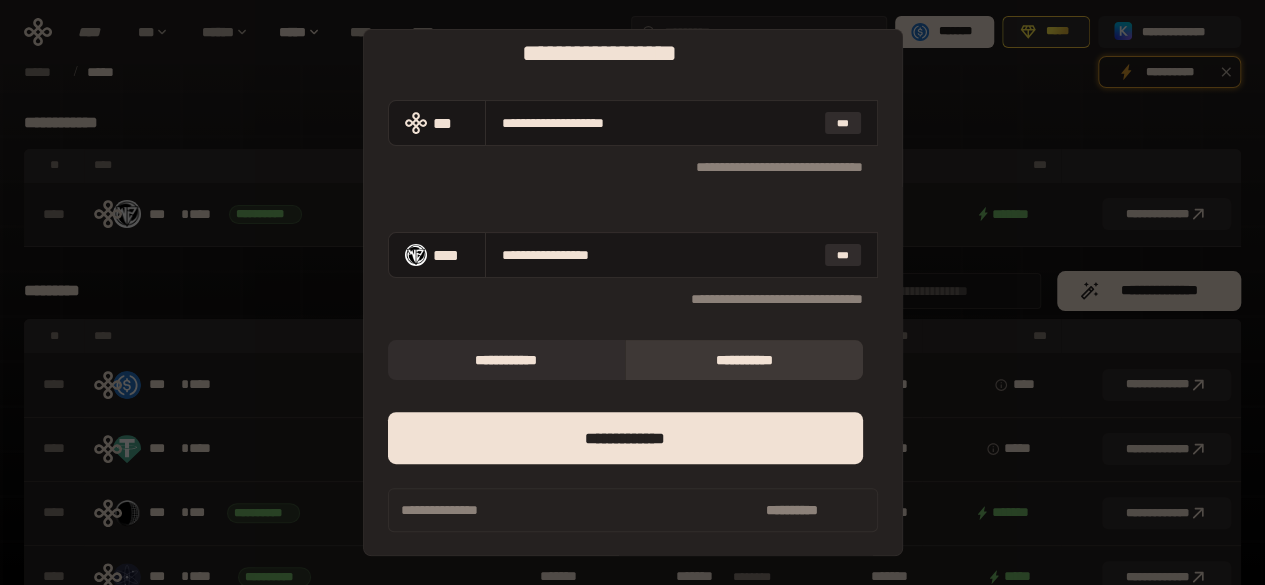 scroll, scrollTop: 0, scrollLeft: 0, axis: both 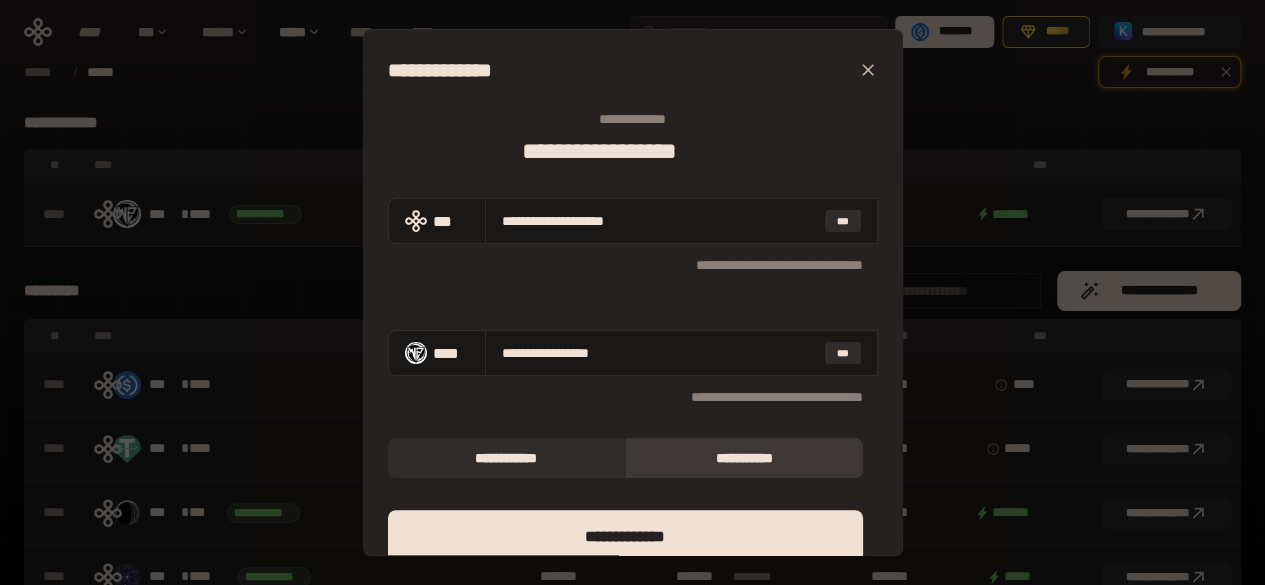 click 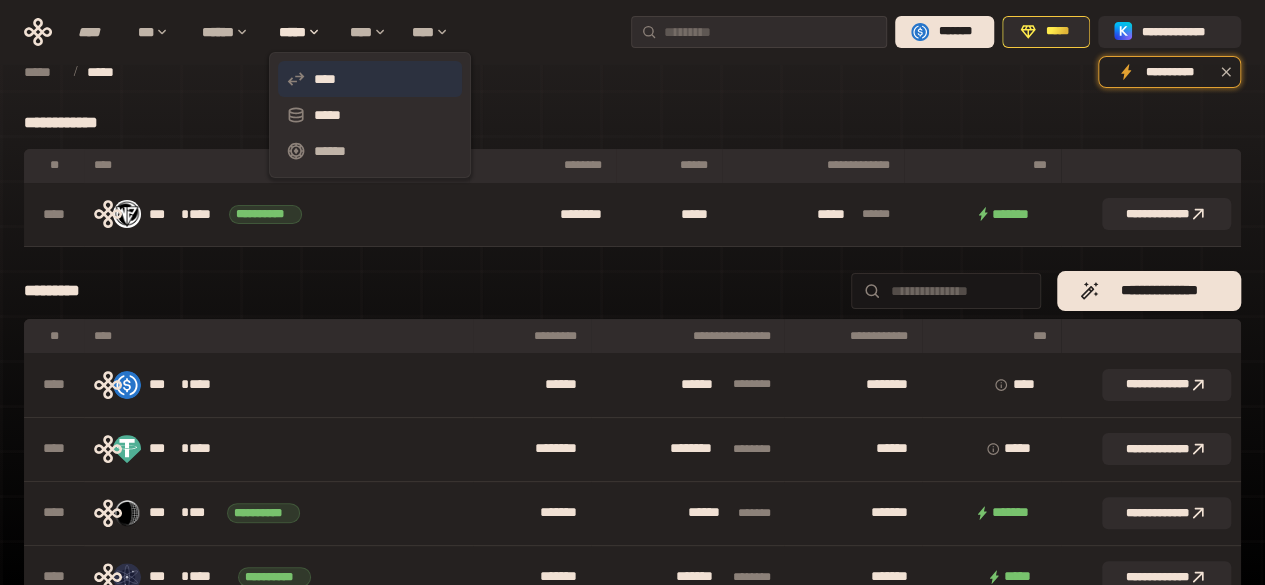 click on "****" at bounding box center [370, 79] 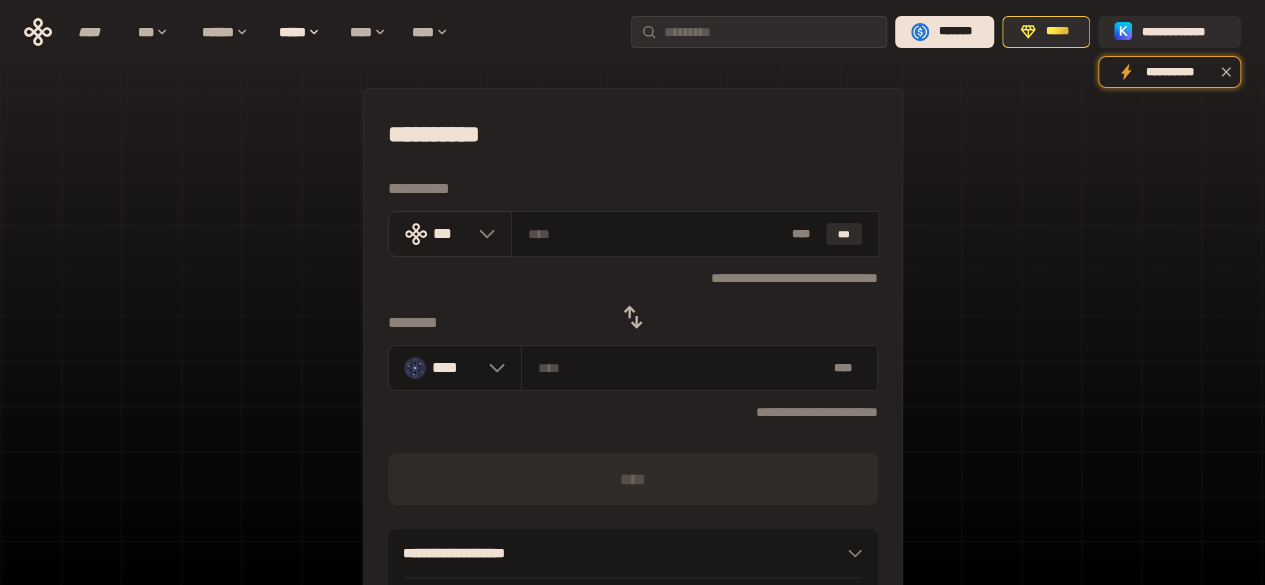 click 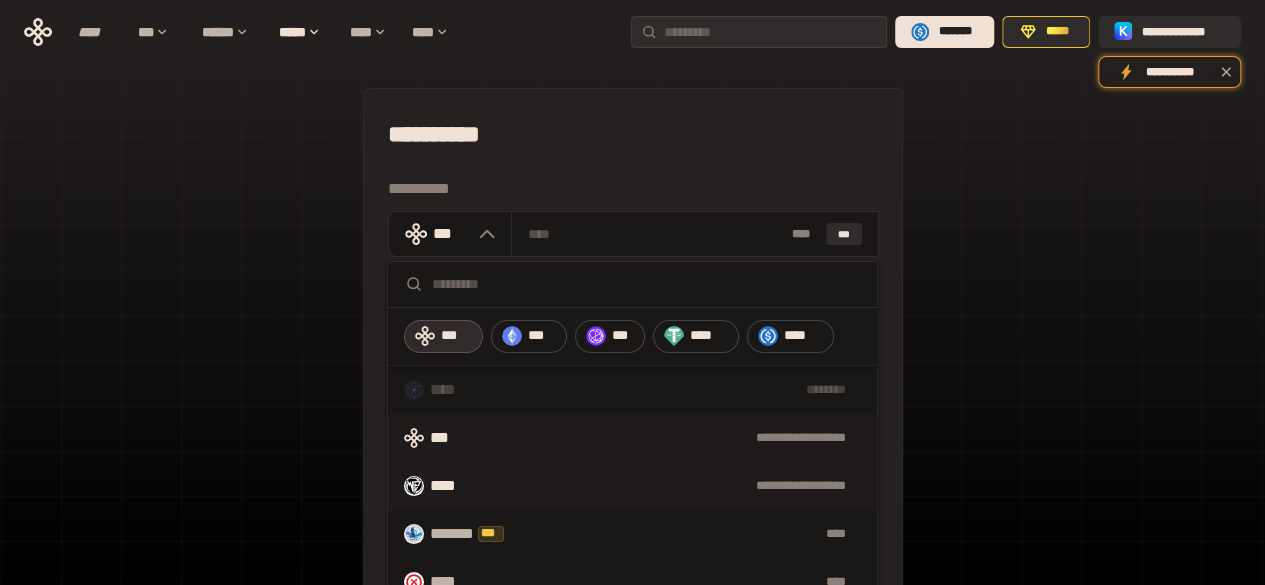 click on "**********" at bounding box center (668, 486) 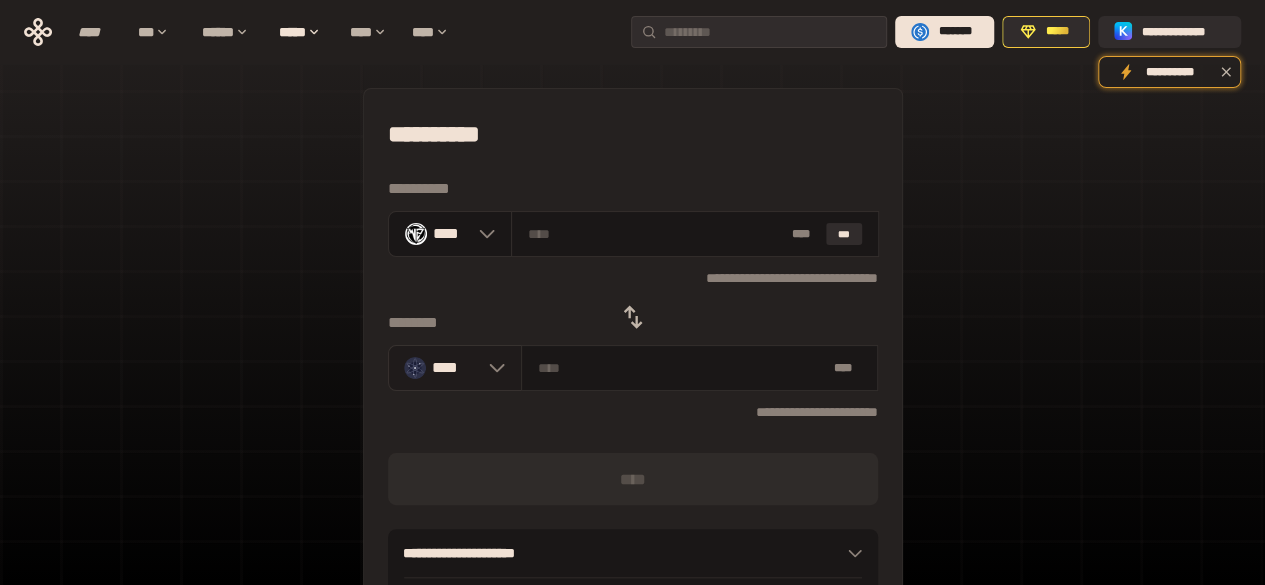 click on "****" at bounding box center [455, 368] 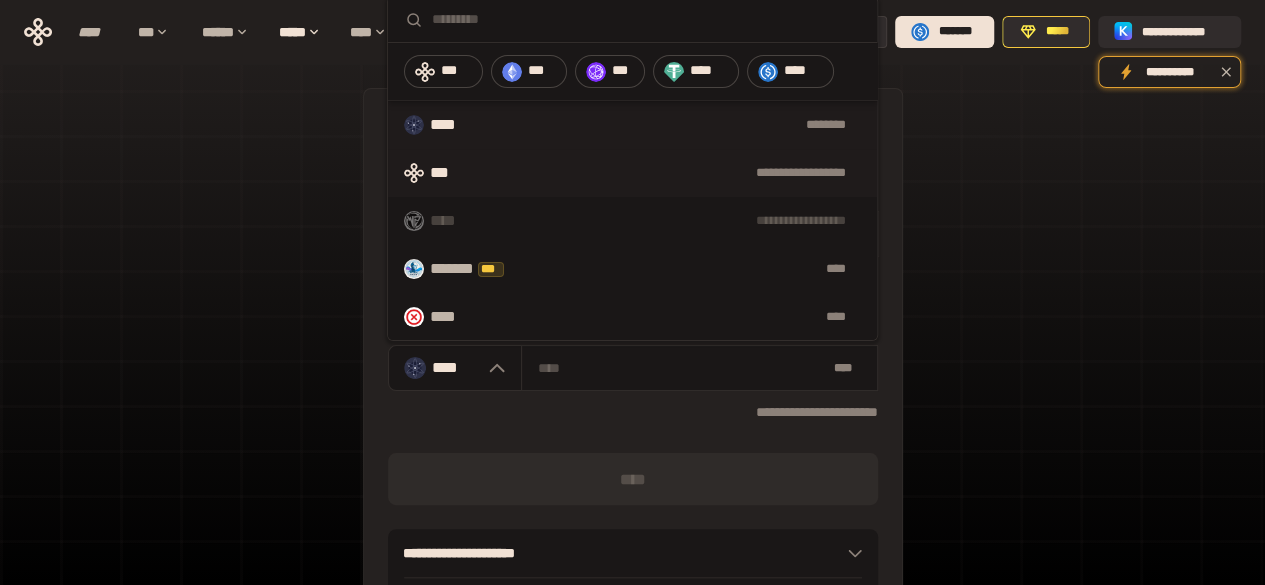 click on "**********" at bounding box center [632, 173] 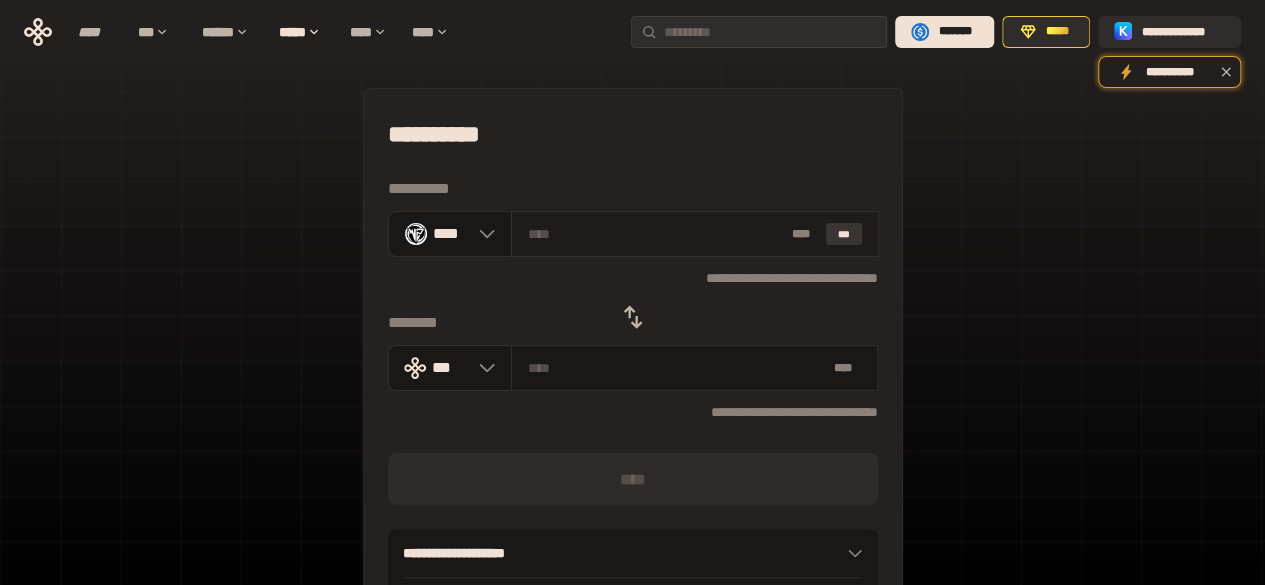 click on "***" at bounding box center [844, 234] 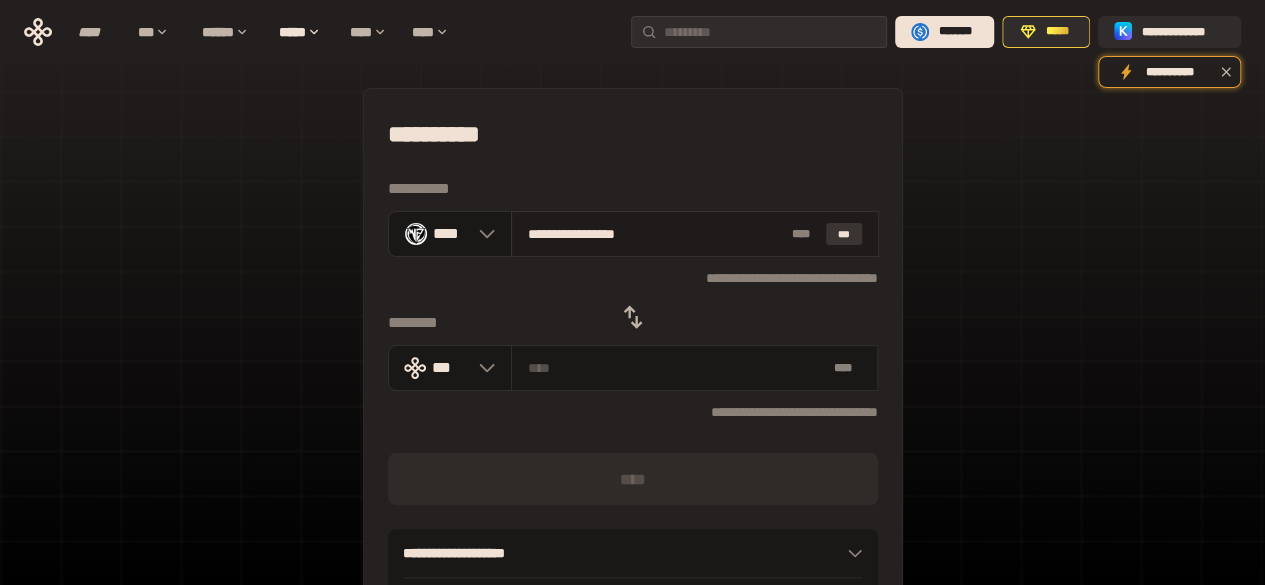 type on "**********" 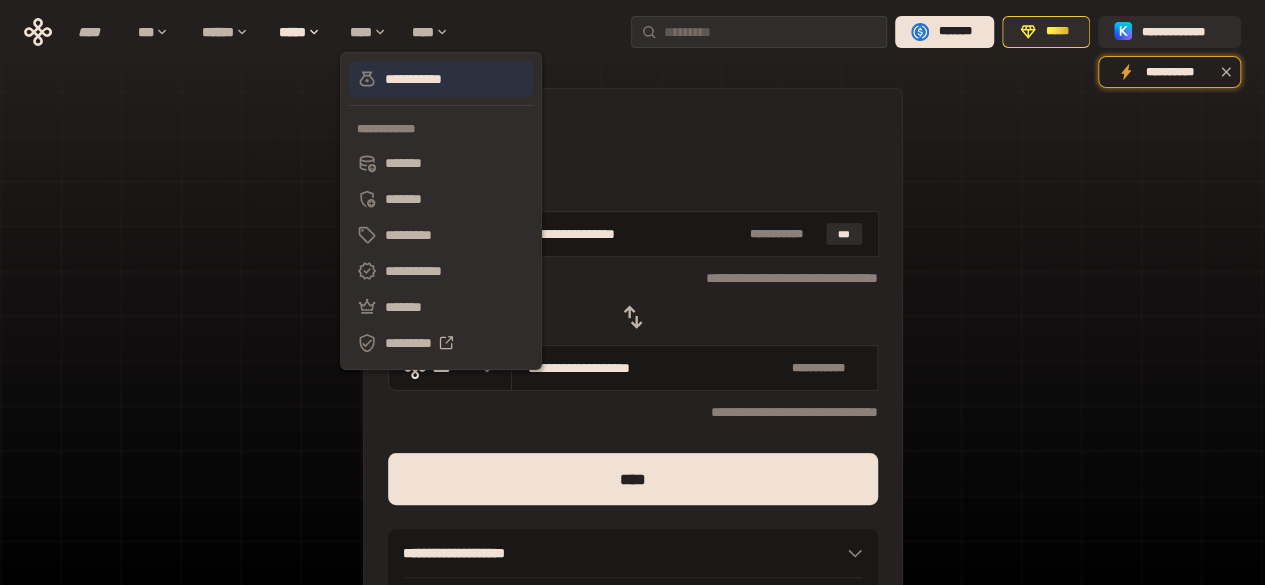 click on "**********" at bounding box center [441, 79] 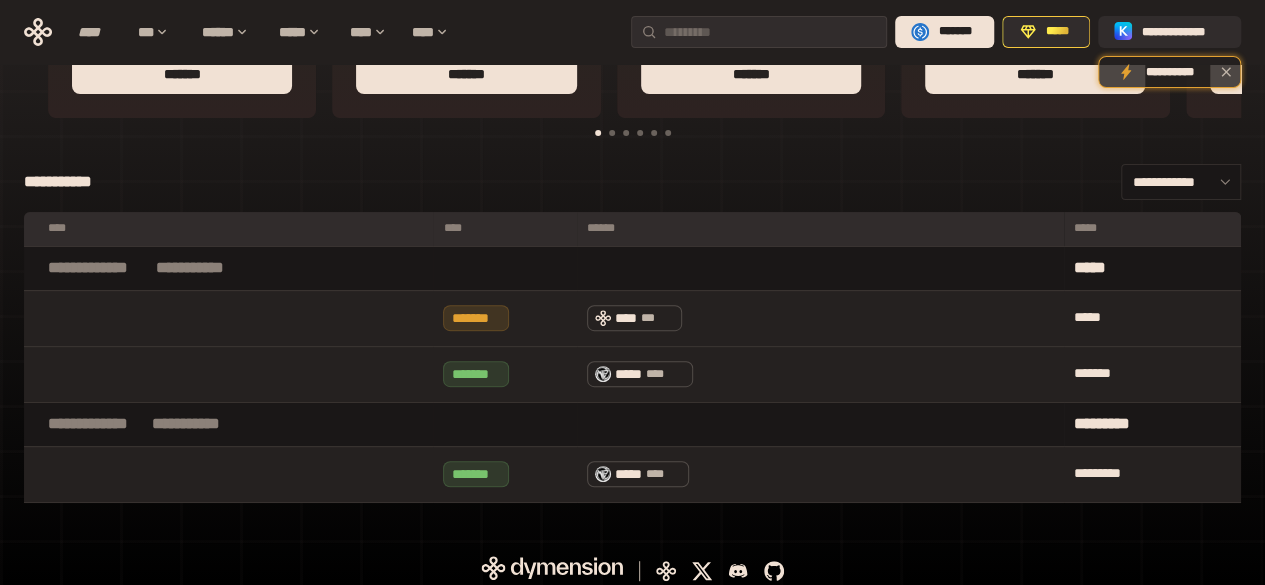 scroll, scrollTop: 209, scrollLeft: 0, axis: vertical 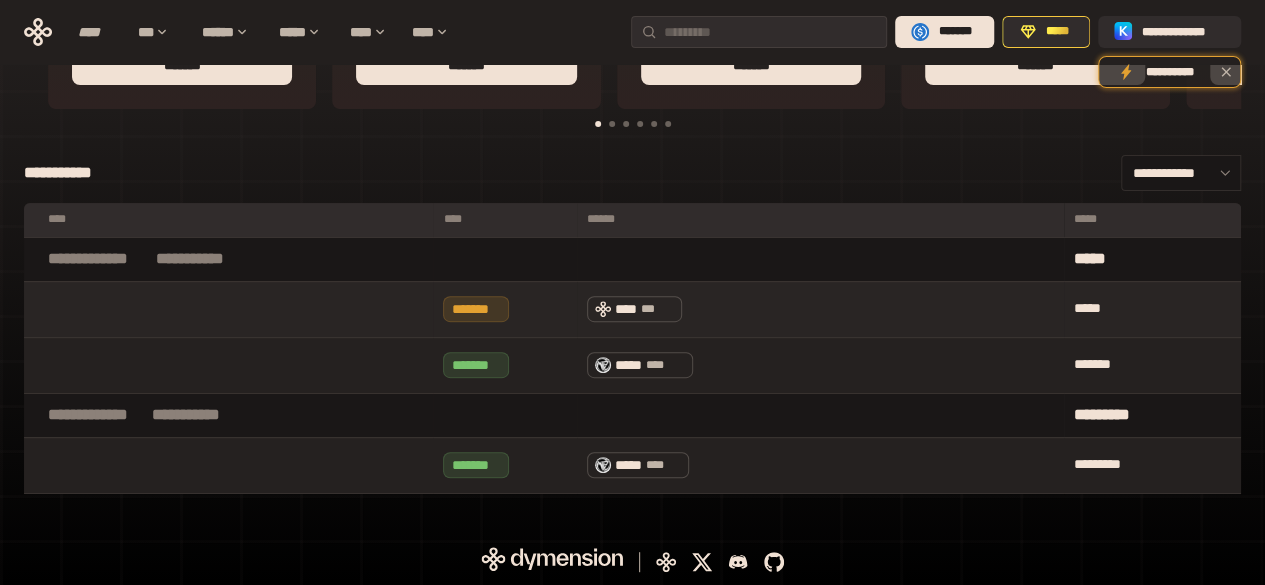 click on "*******" at bounding box center (476, 309) 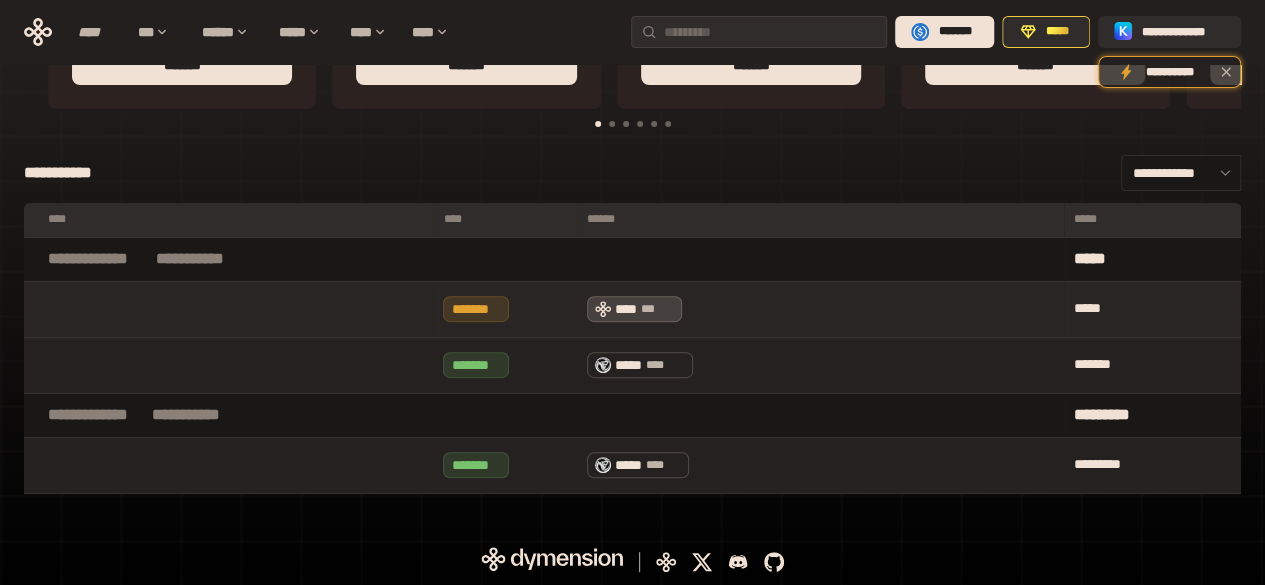 click on "****   ***" at bounding box center [634, 309] 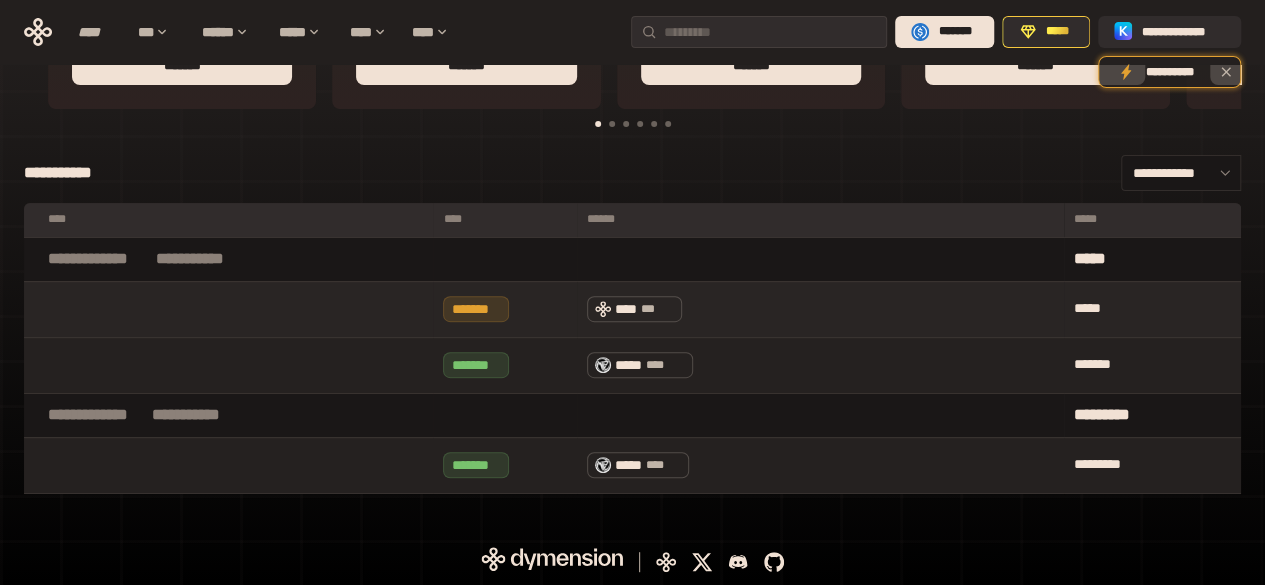 click on "*****" at bounding box center (1152, 309) 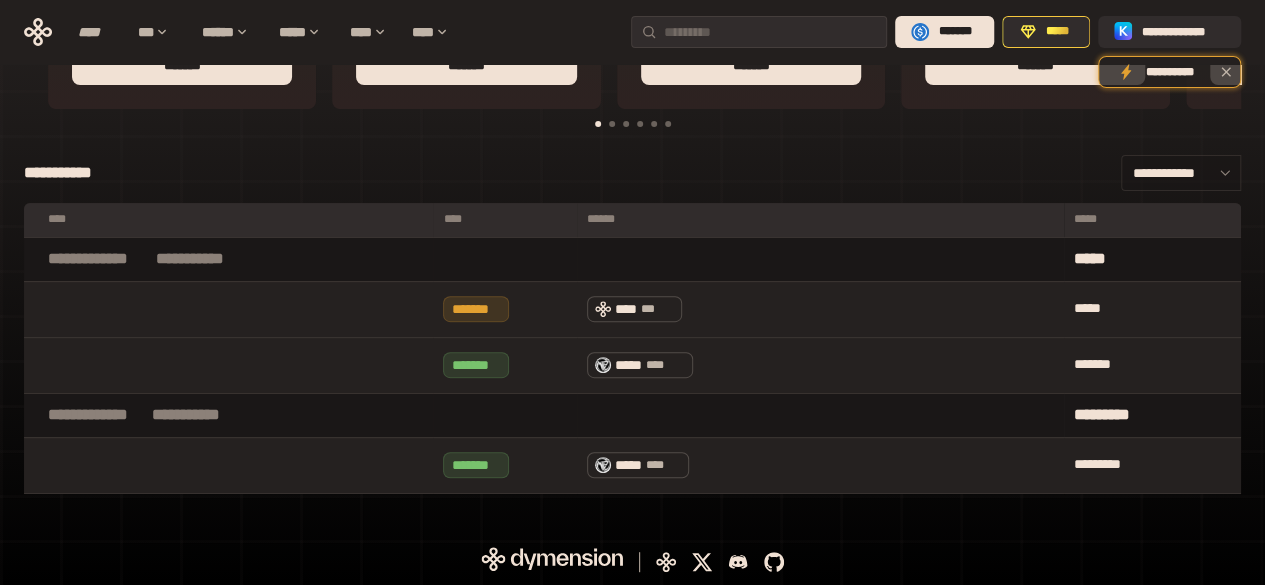 click on "**********" at bounding box center [1180, 173] 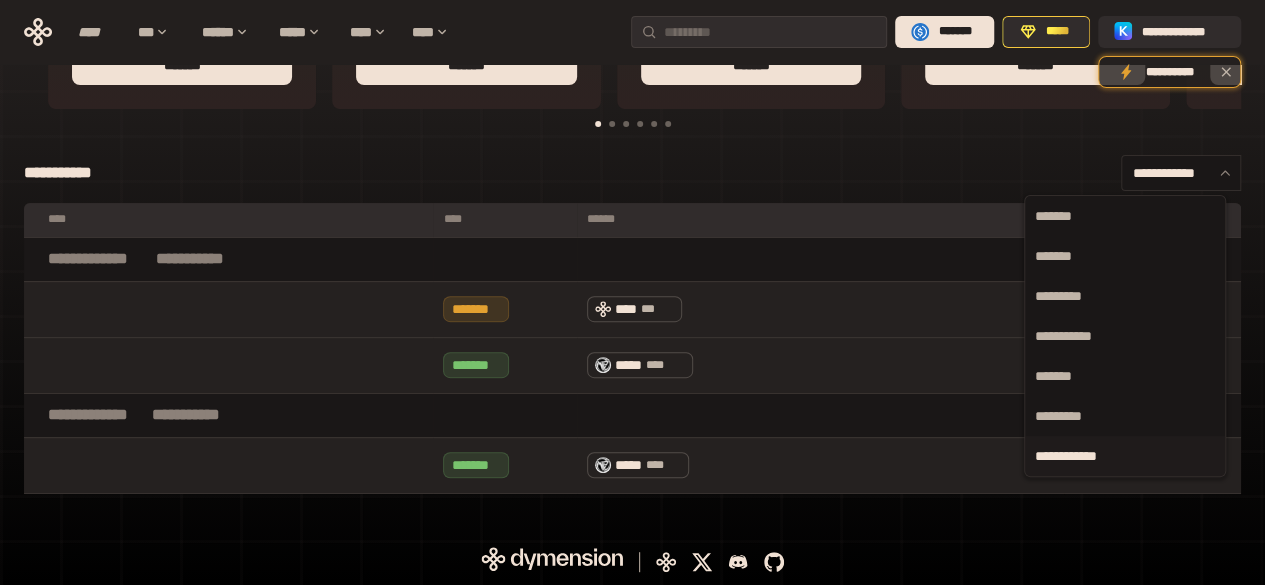 click on "**********" at bounding box center (632, 173) 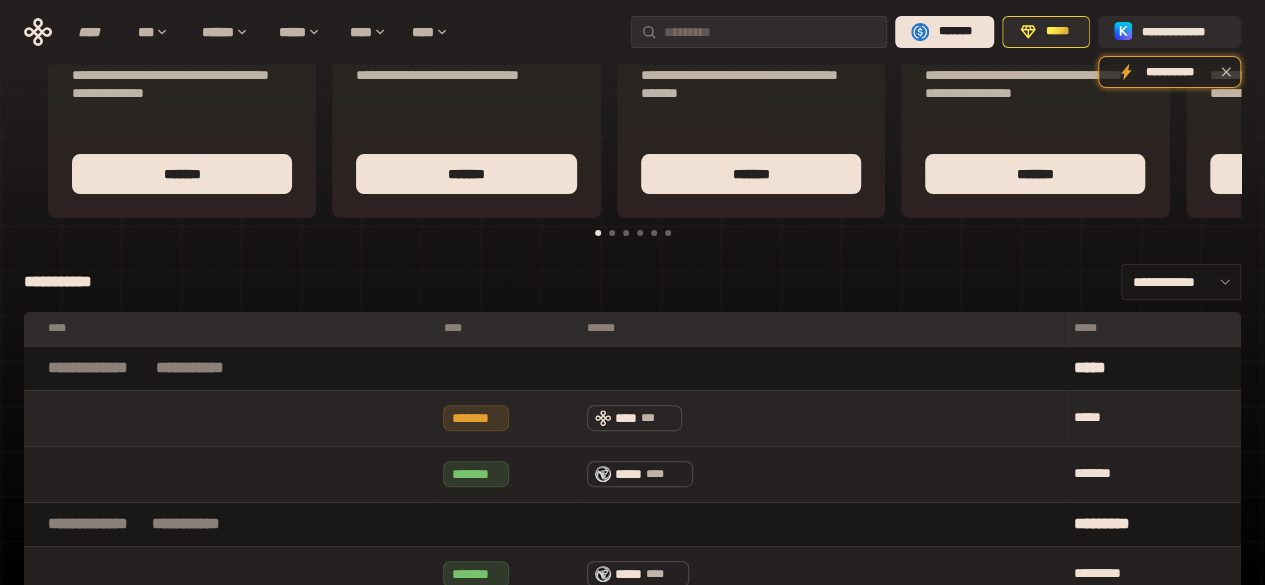 scroll, scrollTop: 0, scrollLeft: 0, axis: both 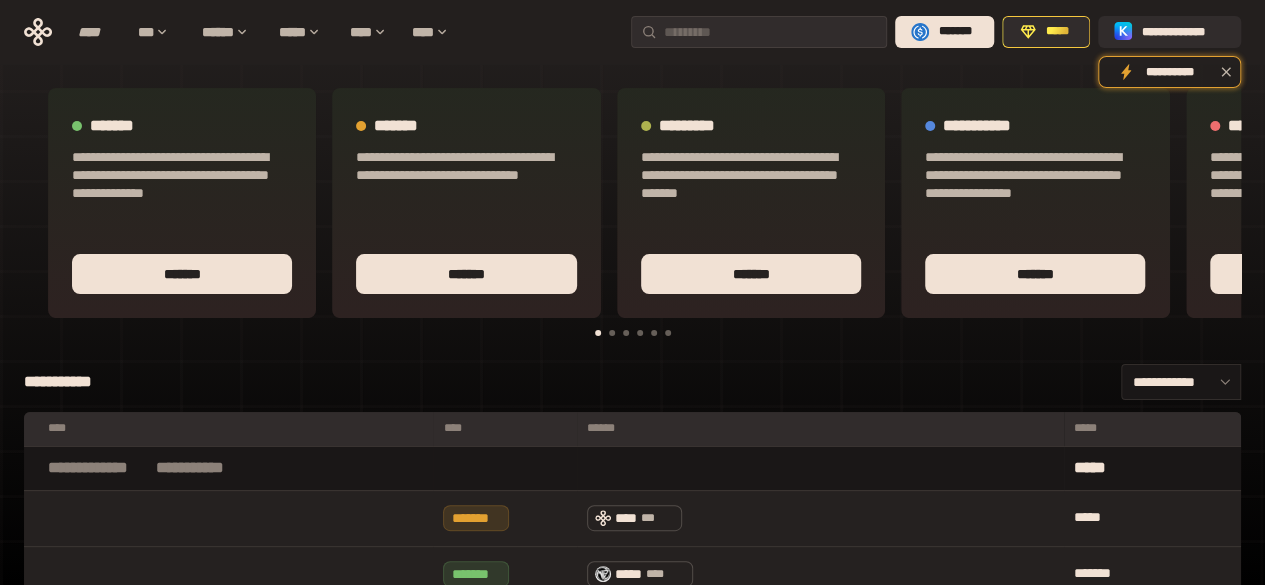 click at bounding box center [612, 333] 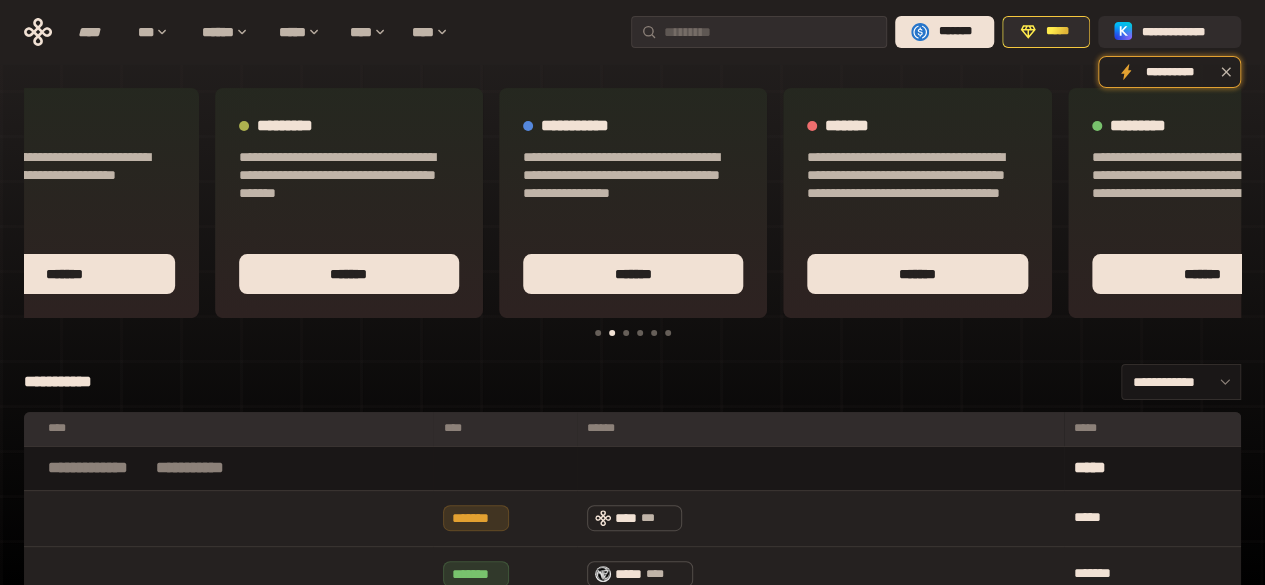 click at bounding box center [626, 333] 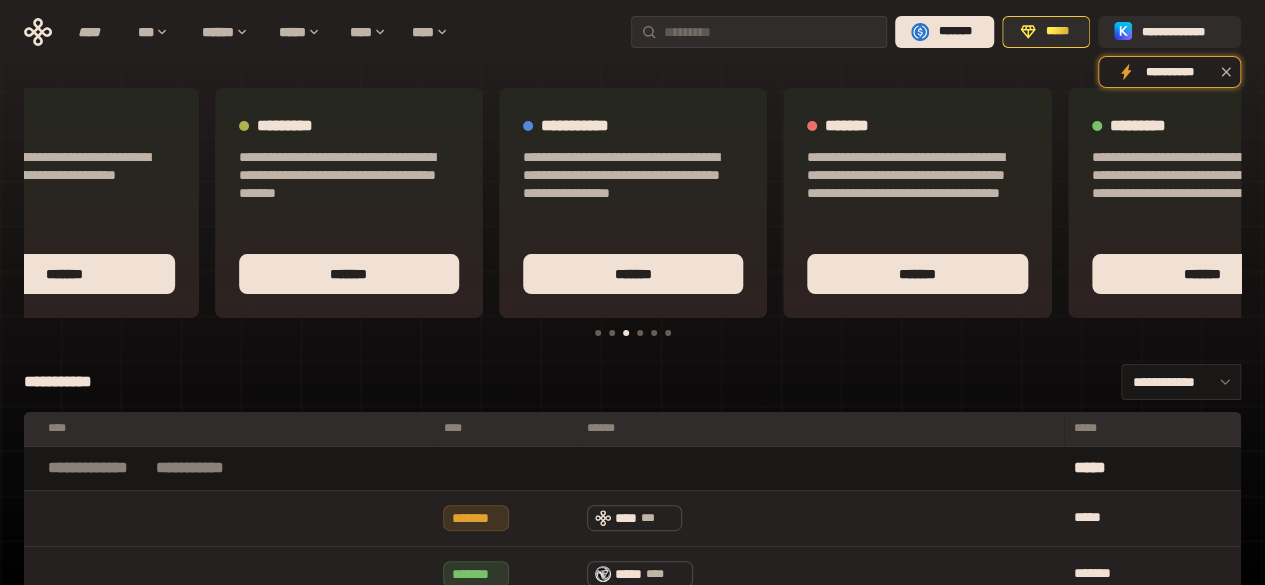 scroll, scrollTop: 0, scrollLeft: 521, axis: horizontal 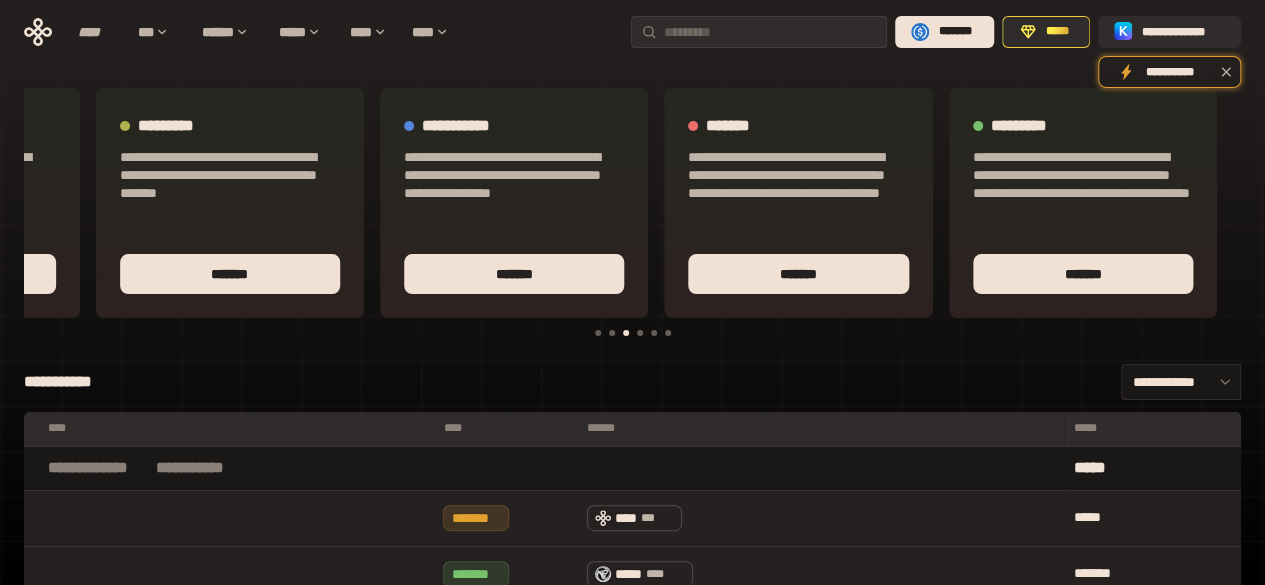 click at bounding box center [598, 333] 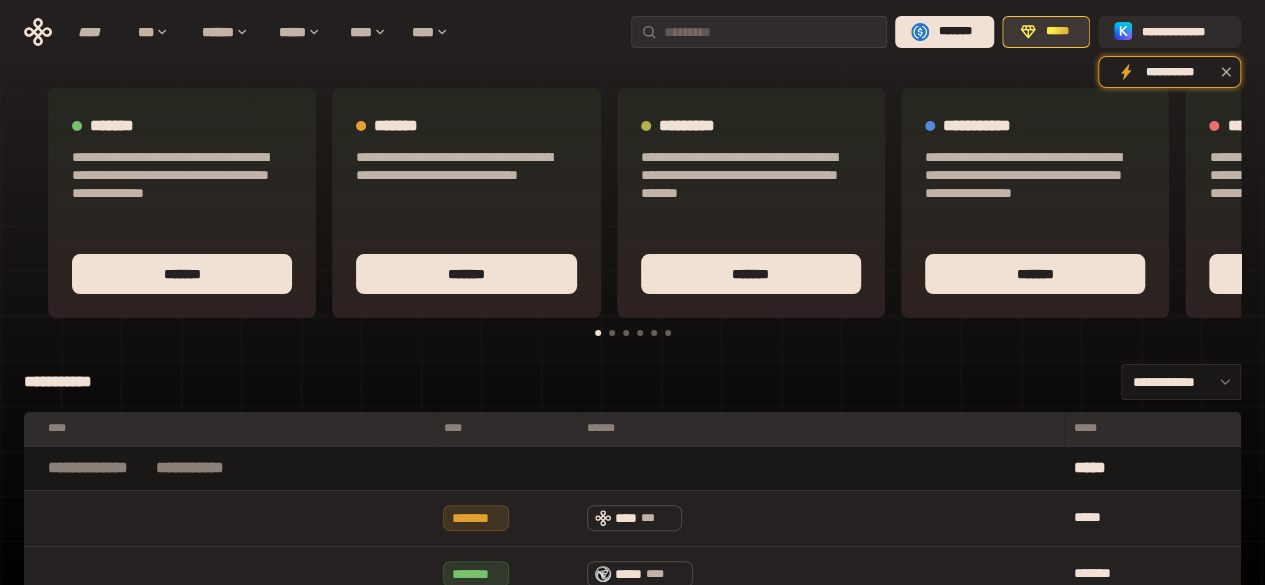 click on "*****" at bounding box center (1057, 32) 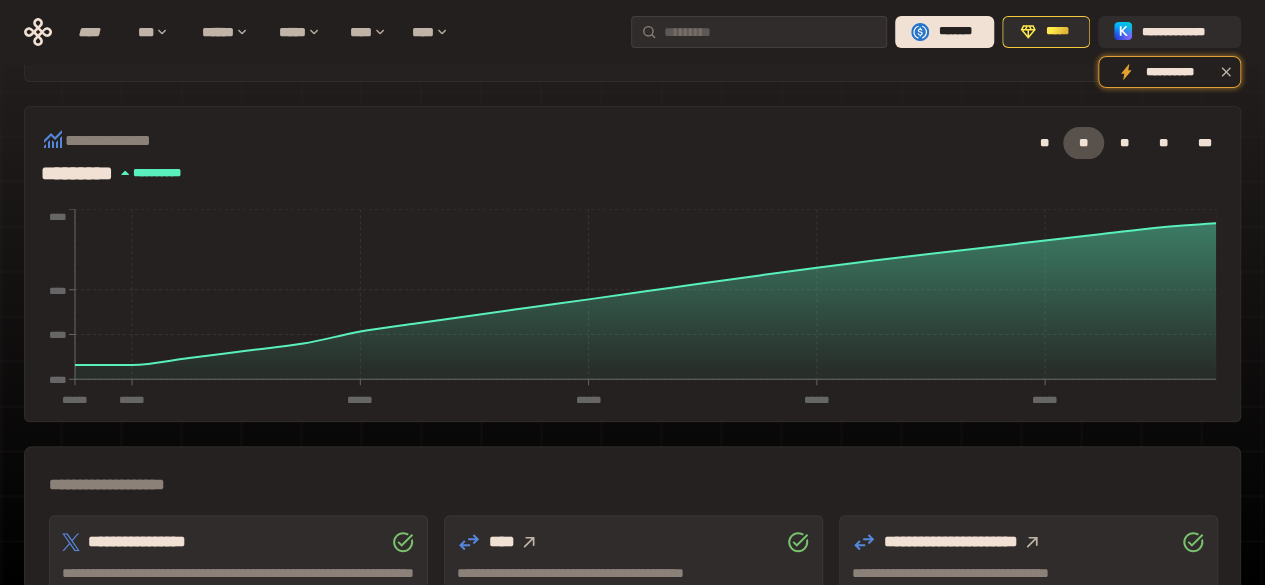 scroll, scrollTop: 600, scrollLeft: 0, axis: vertical 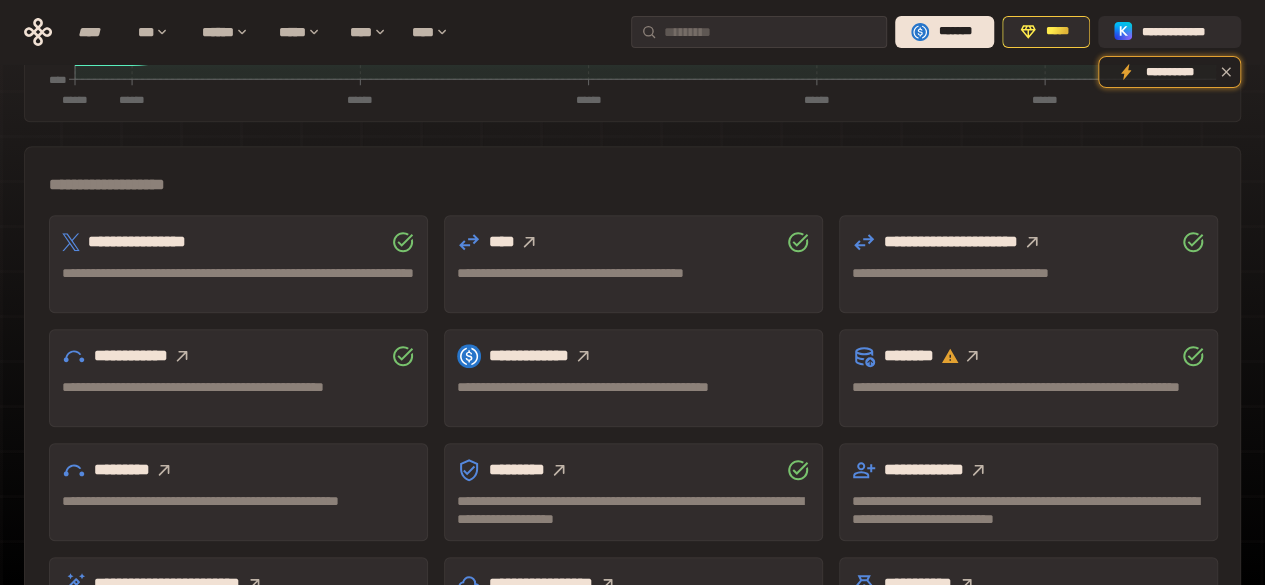 click 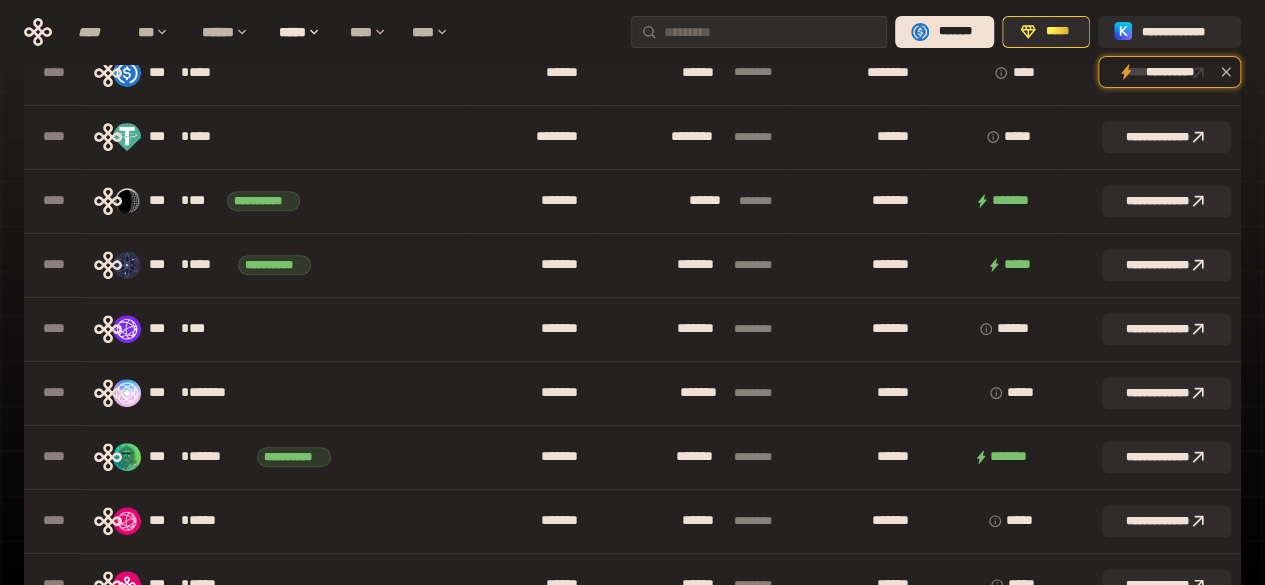 scroll, scrollTop: 0, scrollLeft: 0, axis: both 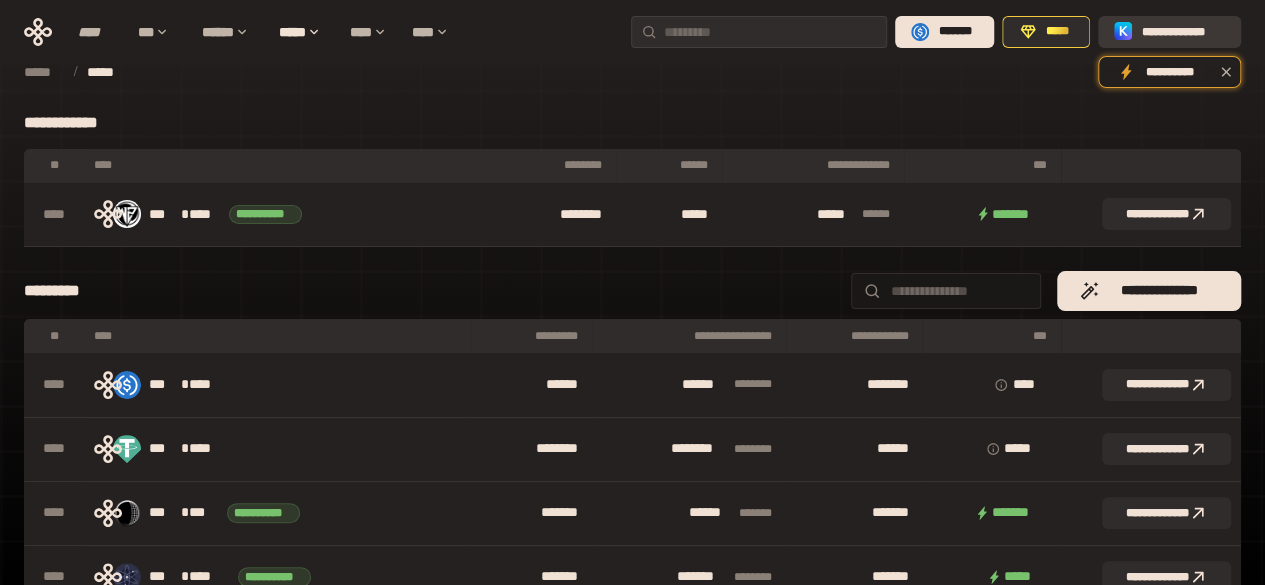 click on "**********" at bounding box center (1183, 32) 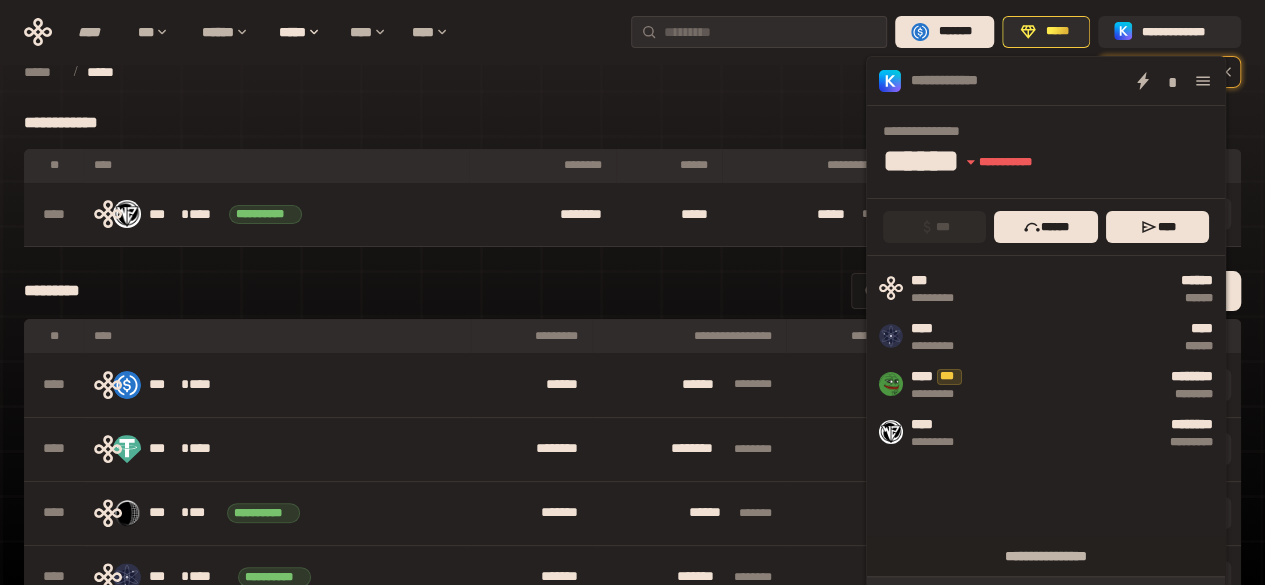click 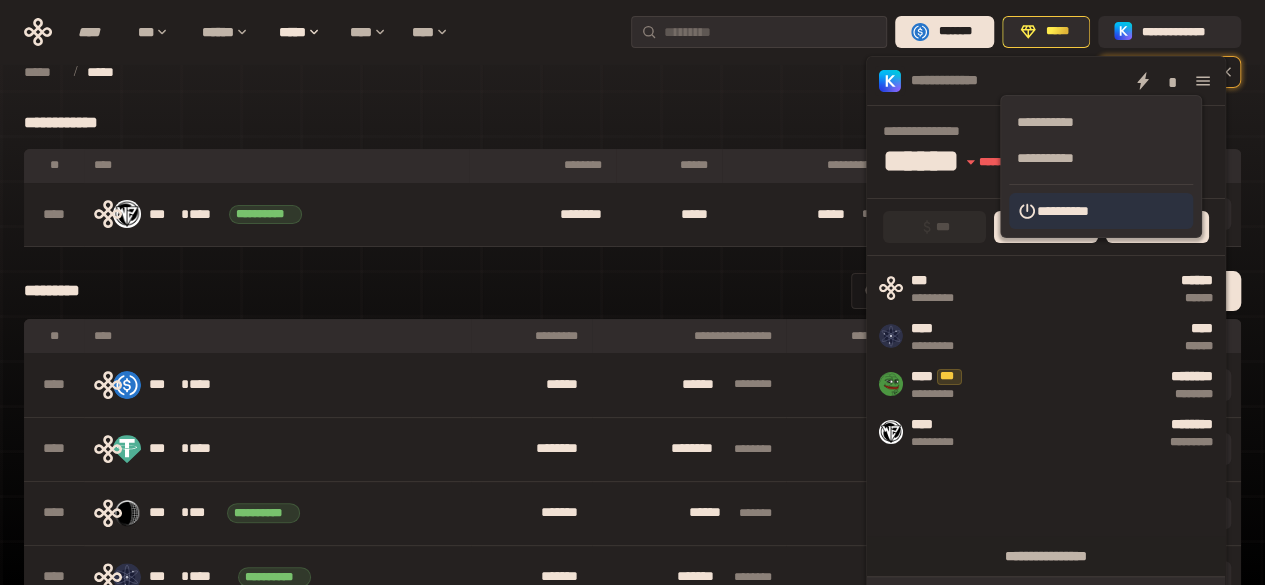 click on "**********" at bounding box center [1101, 211] 